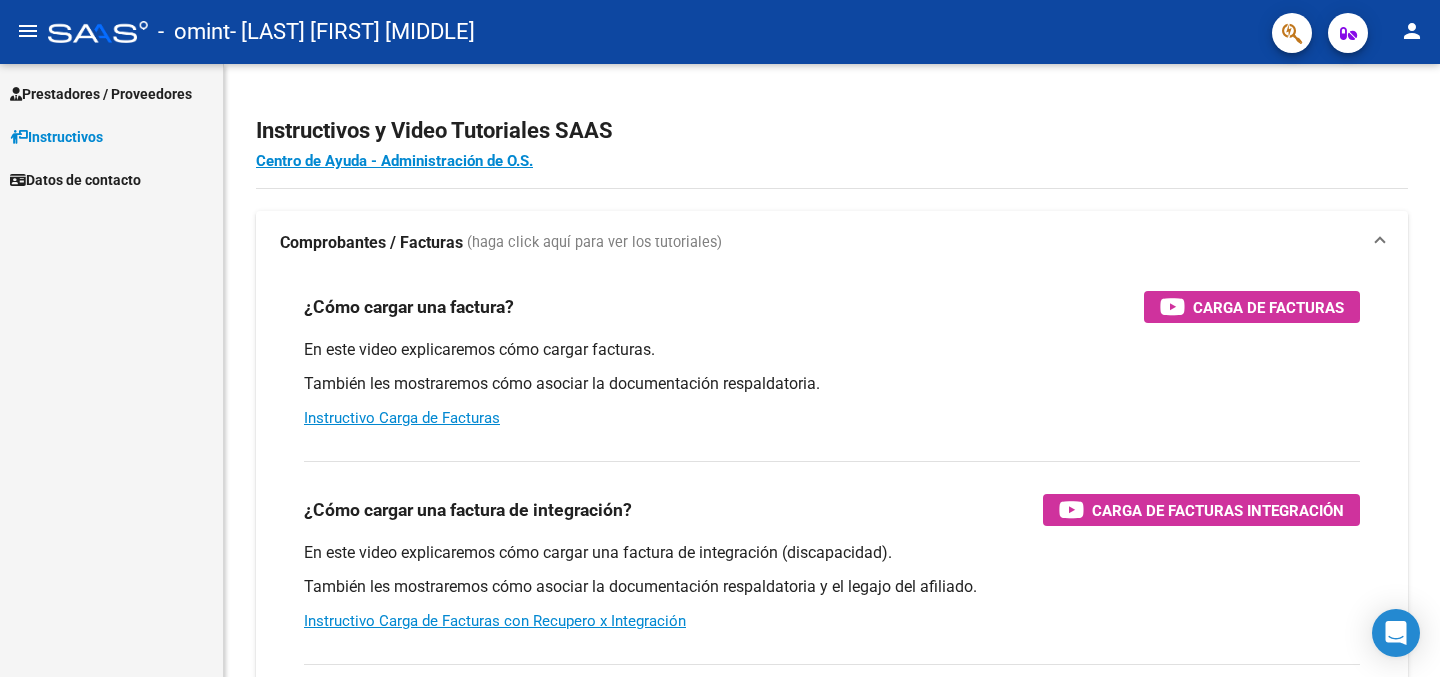scroll, scrollTop: 0, scrollLeft: 0, axis: both 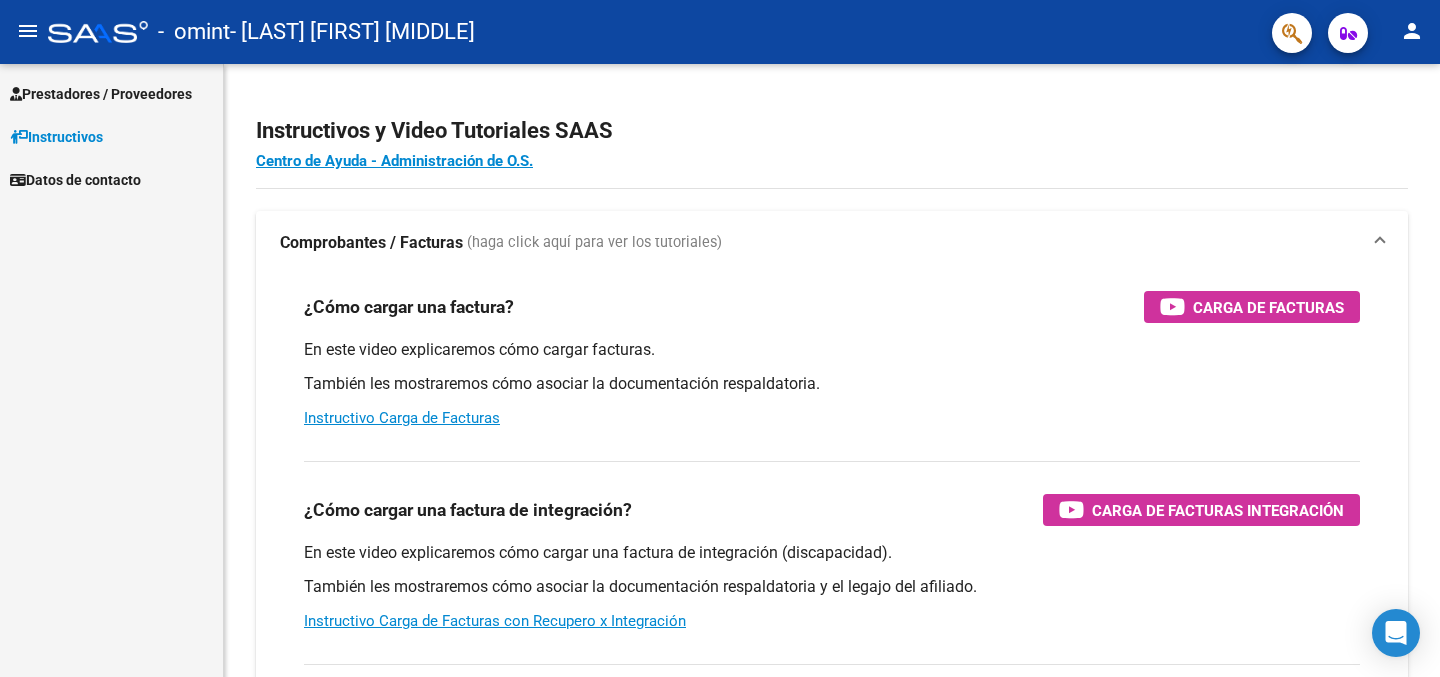click on "Prestadores / Proveedores" at bounding box center (101, 94) 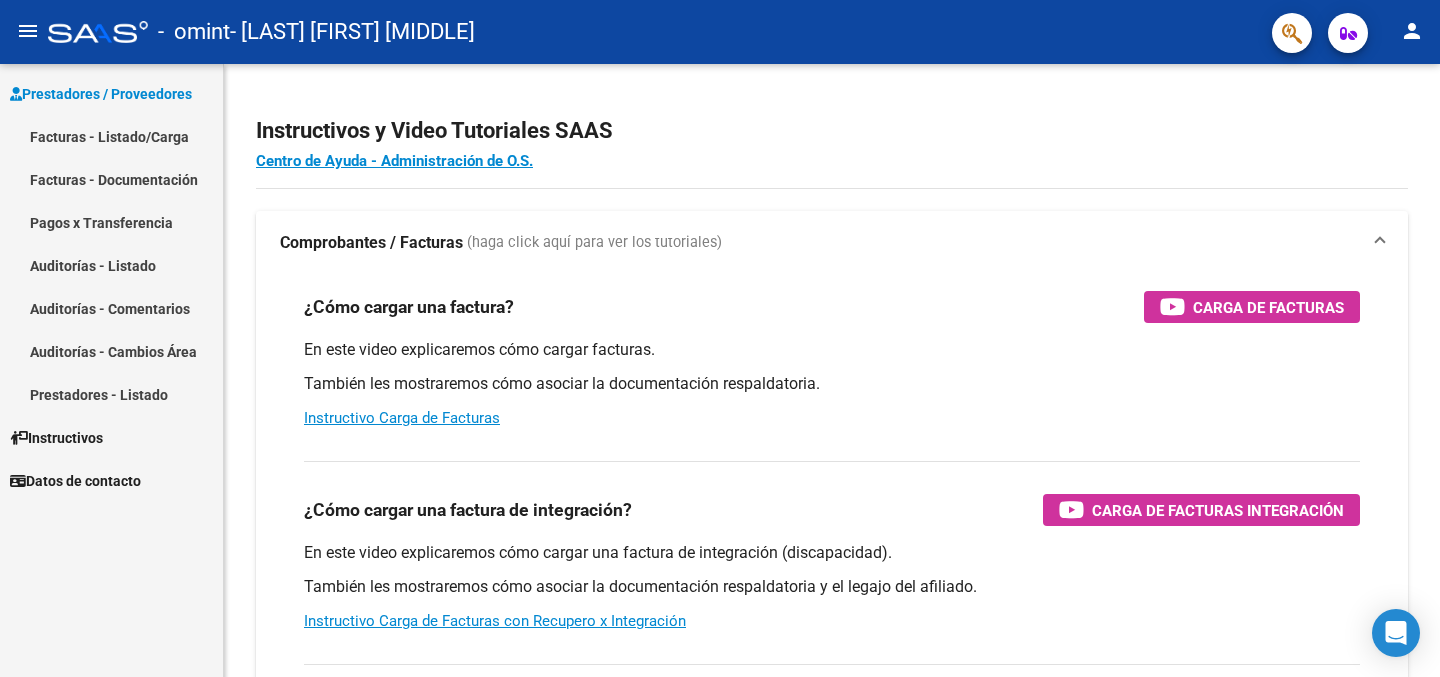 click on "Pagos x Transferencia" at bounding box center [111, 222] 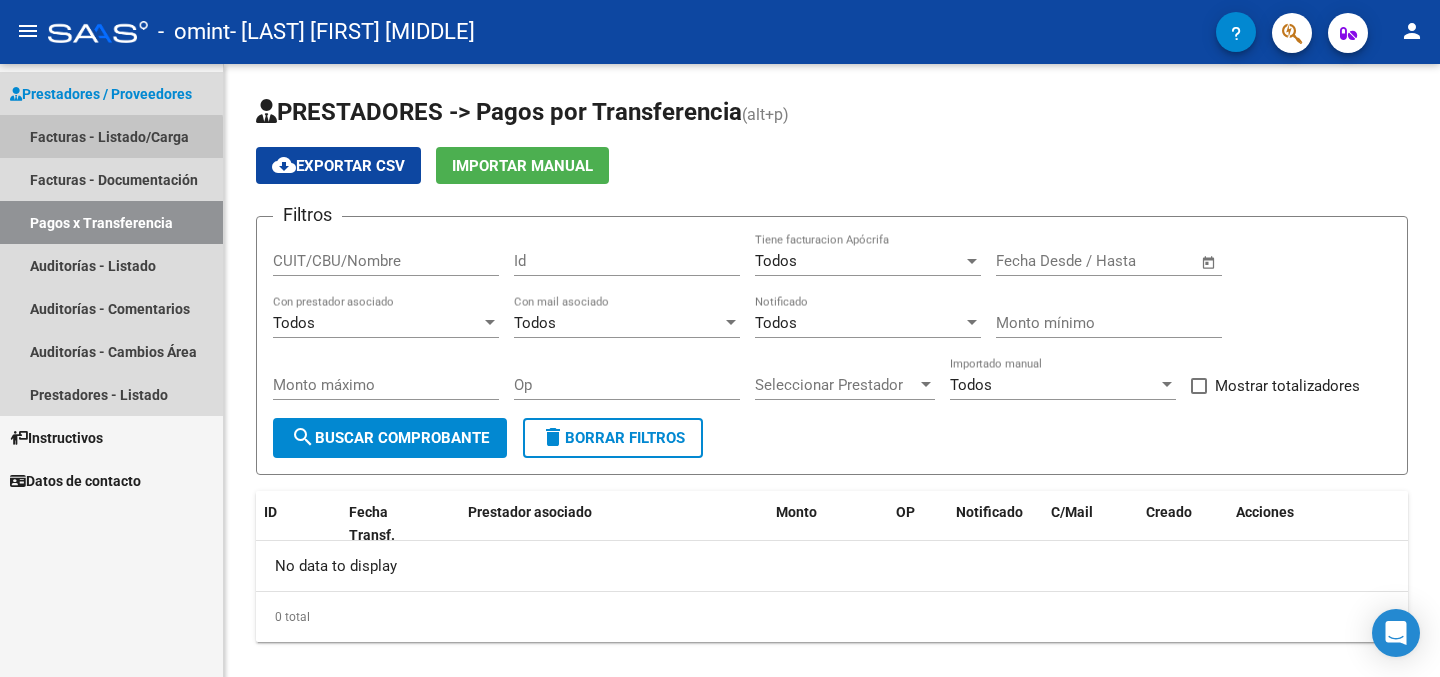 click on "Facturas - Listado/Carga" at bounding box center [111, 136] 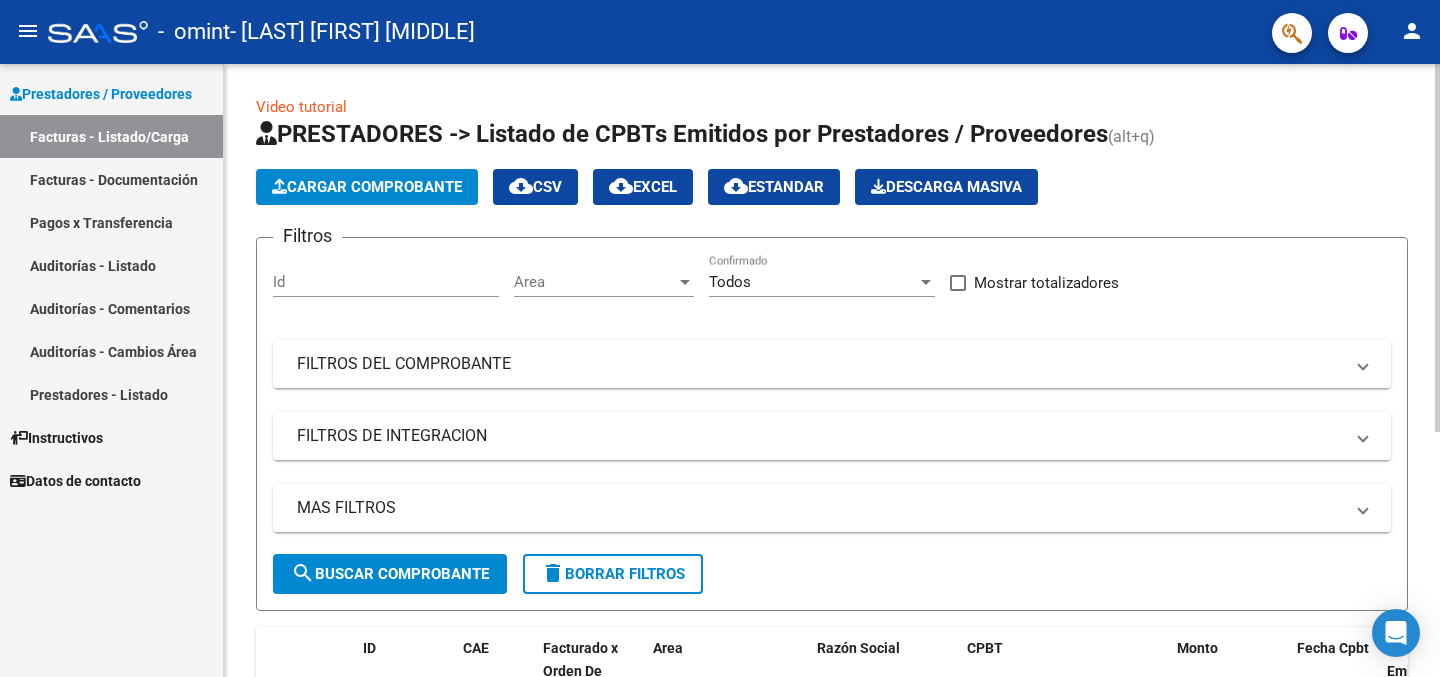 click on "Filtros Id Area Area Todos Confirmado   Mostrar totalizadores   FILTROS DEL COMPROBANTE  Comprobante Tipo Comprobante Tipo Start date – End date Fec. Comprobante Desde / Hasta Días Emisión Desde(cant. días) Días Emisión Hasta(cant. días) CUIT / Razón Social Pto. Venta Nro. Comprobante Código SSS CAE Válido CAE Válido Todos Cargado Módulo Hosp. Todos Tiene facturacion Apócrifa Hospital Refes  FILTROS DE INTEGRACION  Período De Prestación Campos del Archivo de Rendición Devuelto x SSS (dr_envio) Todos Rendido x SSS (dr_envio) Tipo de Registro Tipo de Registro Período Presentación Período Presentación Campos del Legajo Asociado (preaprobación) Afiliado Legajo (cuil/nombre) Todos Solo facturas preaprobadas  MAS FILTROS  Todos Con Doc. Respaldatoria Todos Con Trazabilidad Todos Asociado a Expediente Sur Auditoría Auditoría Auditoría Id Start date – End date Auditoría Confirmada Desde / Hasta Start date – End date Fec. Rec. Desde / Hasta Start date – End date Start date – End date" 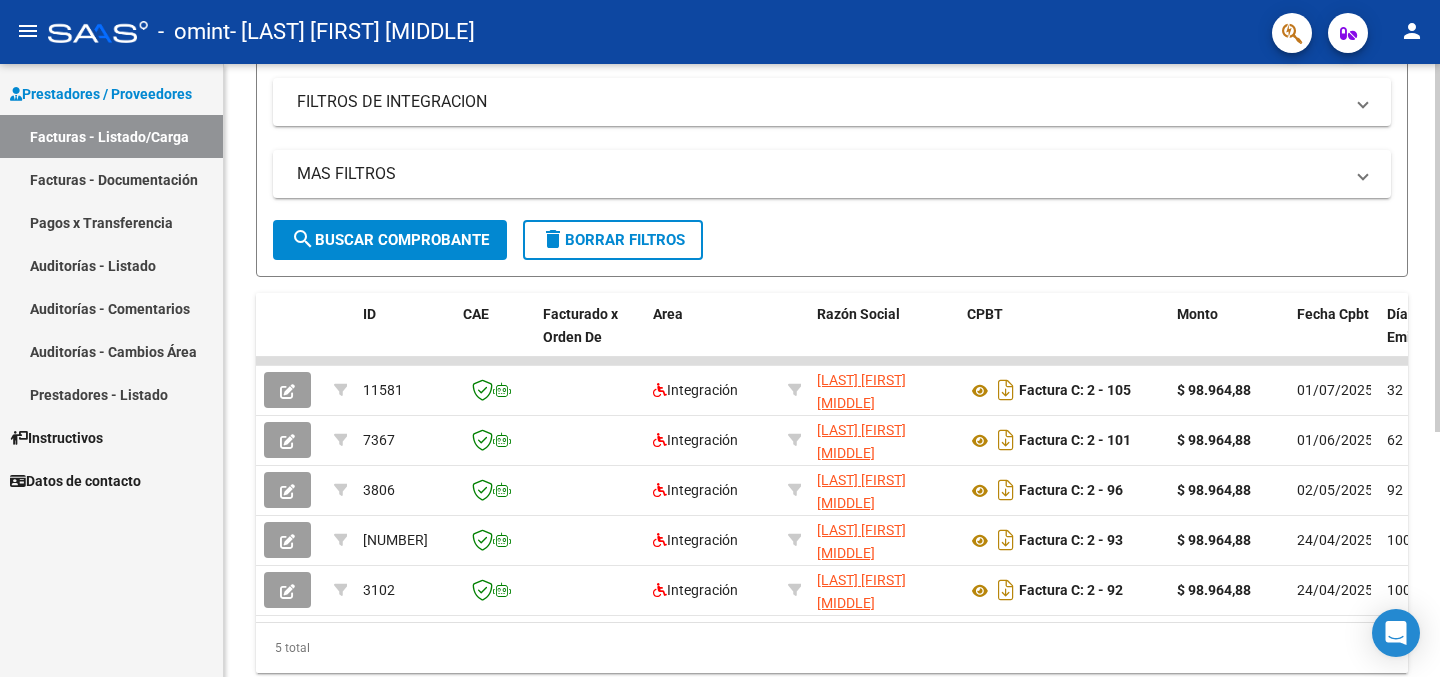 scroll, scrollTop: 360, scrollLeft: 0, axis: vertical 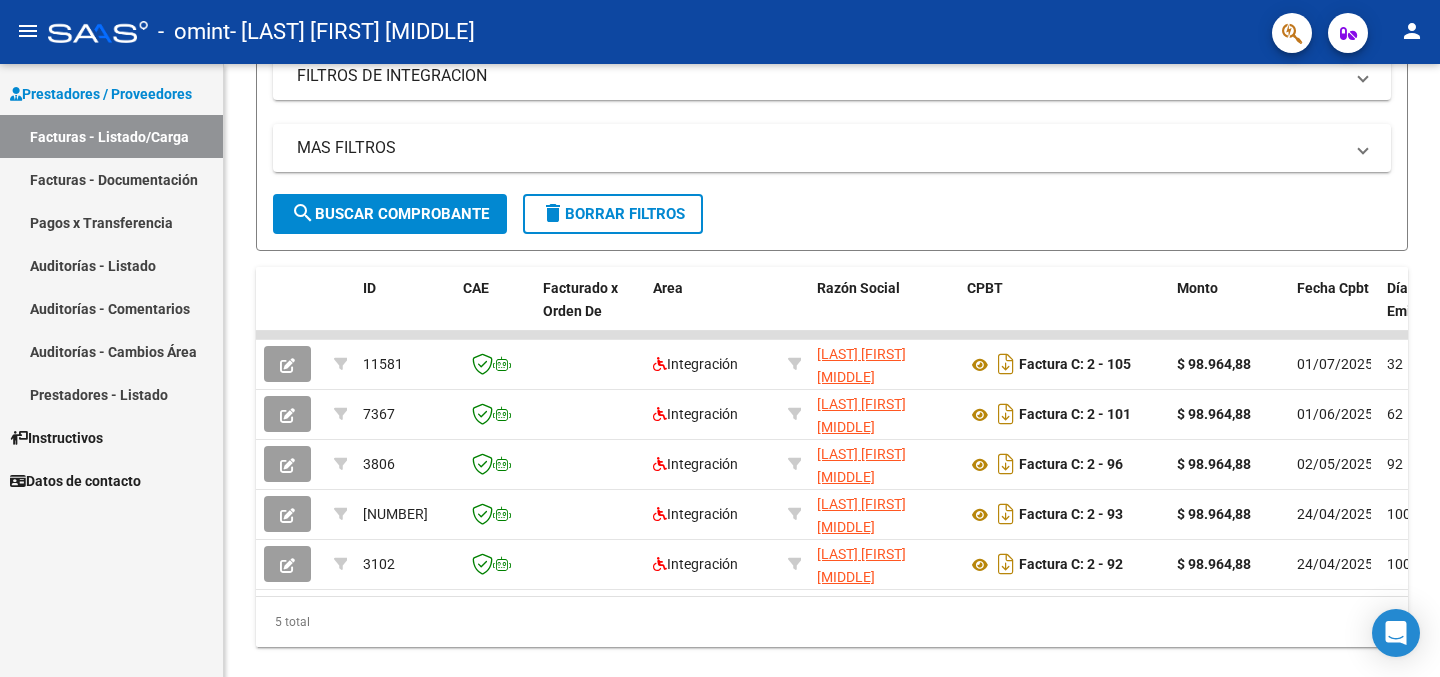 click on "Facturas - Listado/Carga" at bounding box center [111, 136] 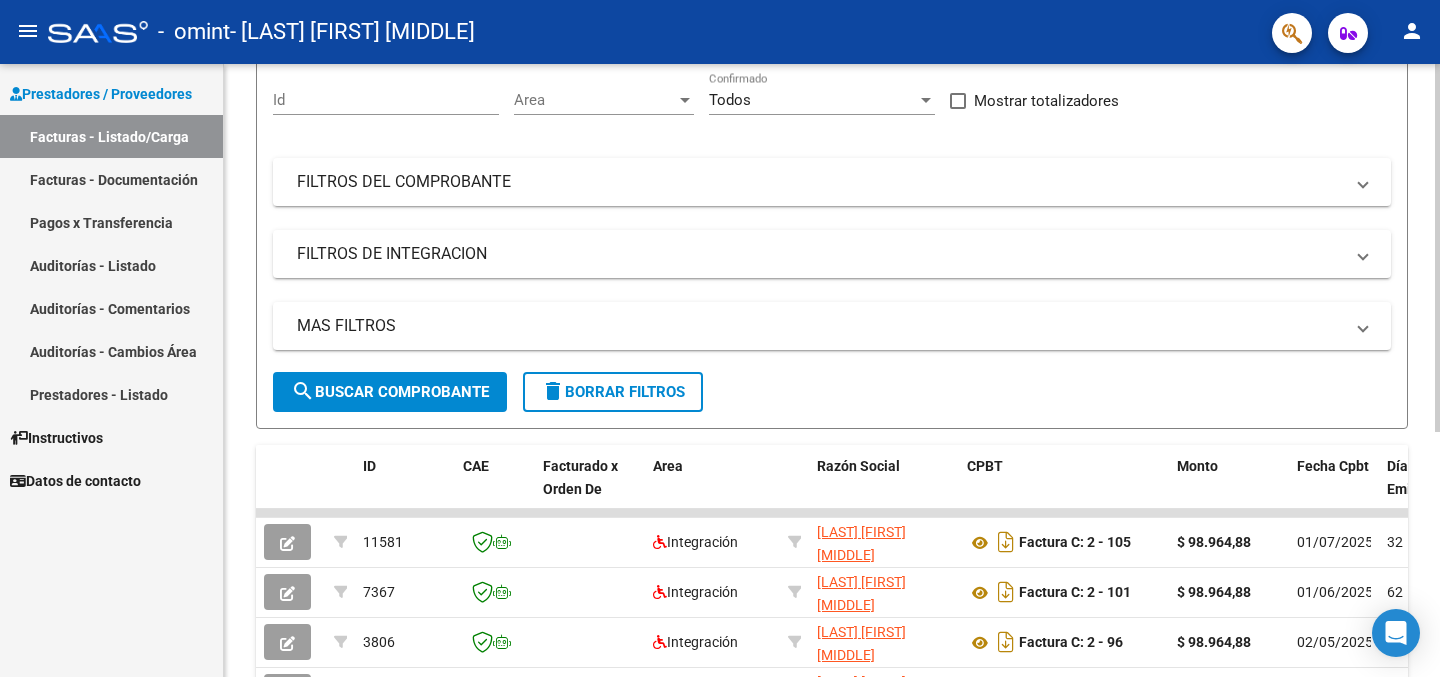 scroll, scrollTop: 0, scrollLeft: 0, axis: both 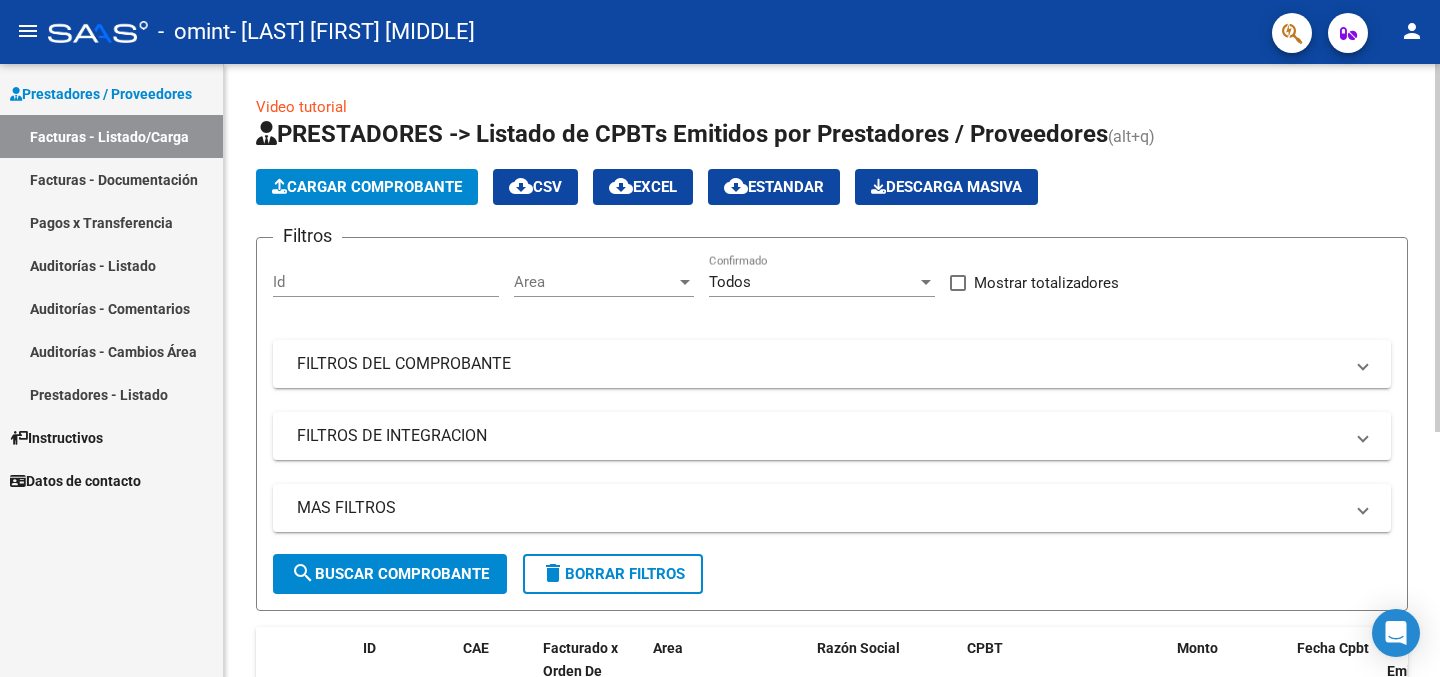 click on "Cargar Comprobante" 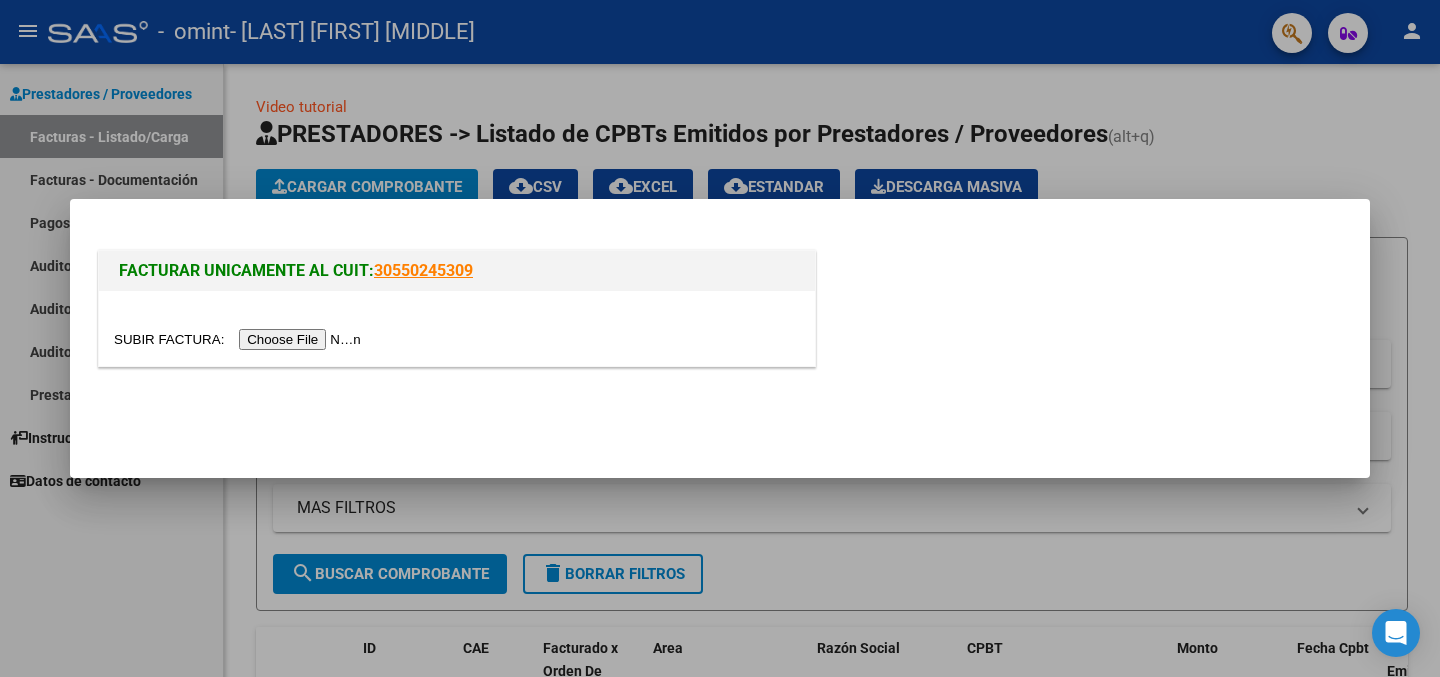click at bounding box center (240, 339) 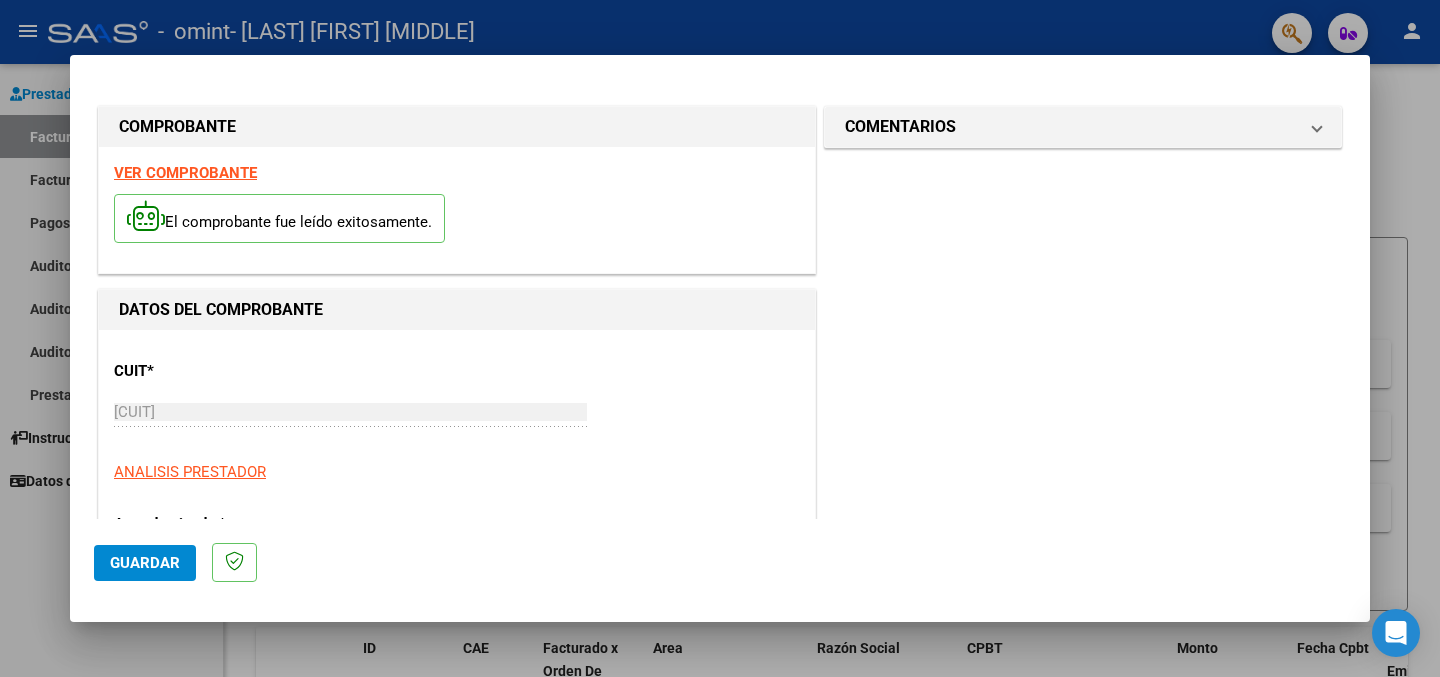 click on "CUIT  *   [CUIT] Ingresar CUIT  ANALISIS PRESTADOR" at bounding box center (457, 414) 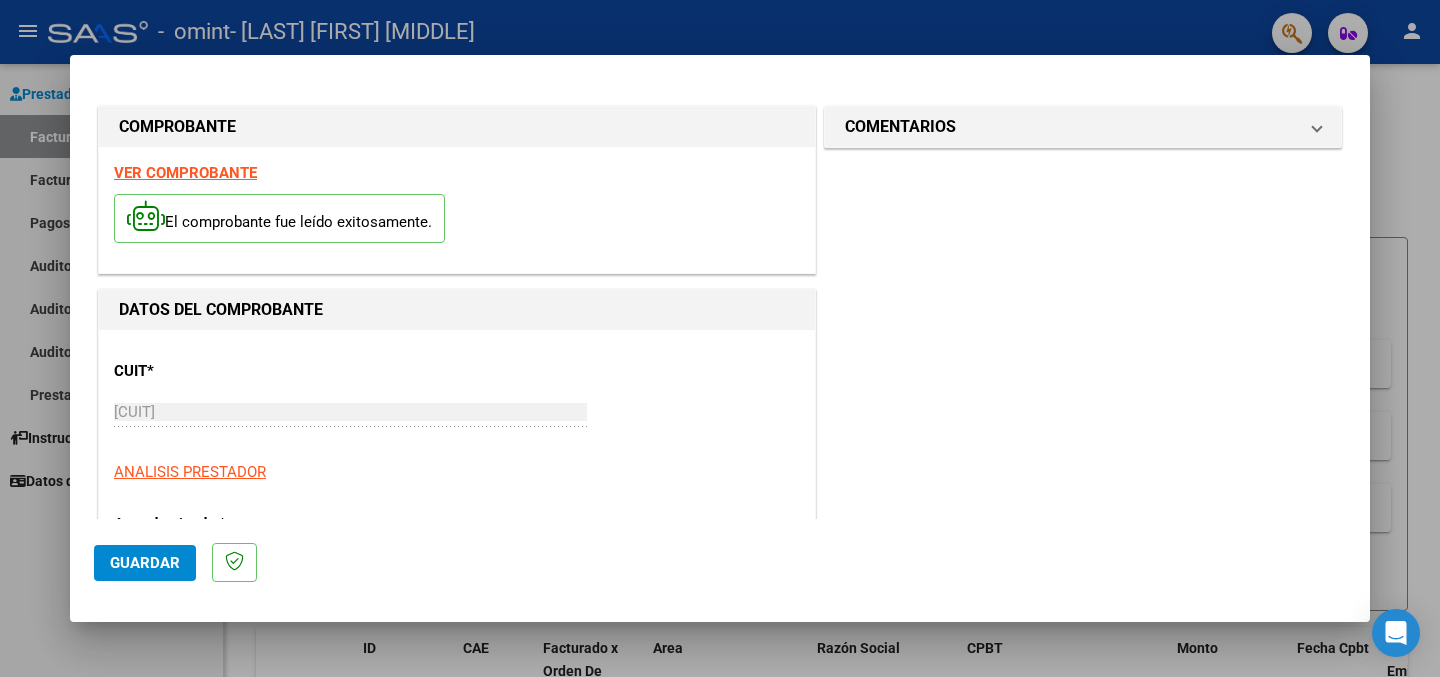 click on "CUIT  *   [CUIT] Ingresar CUIT  ANALISIS PRESTADOR" at bounding box center (457, 414) 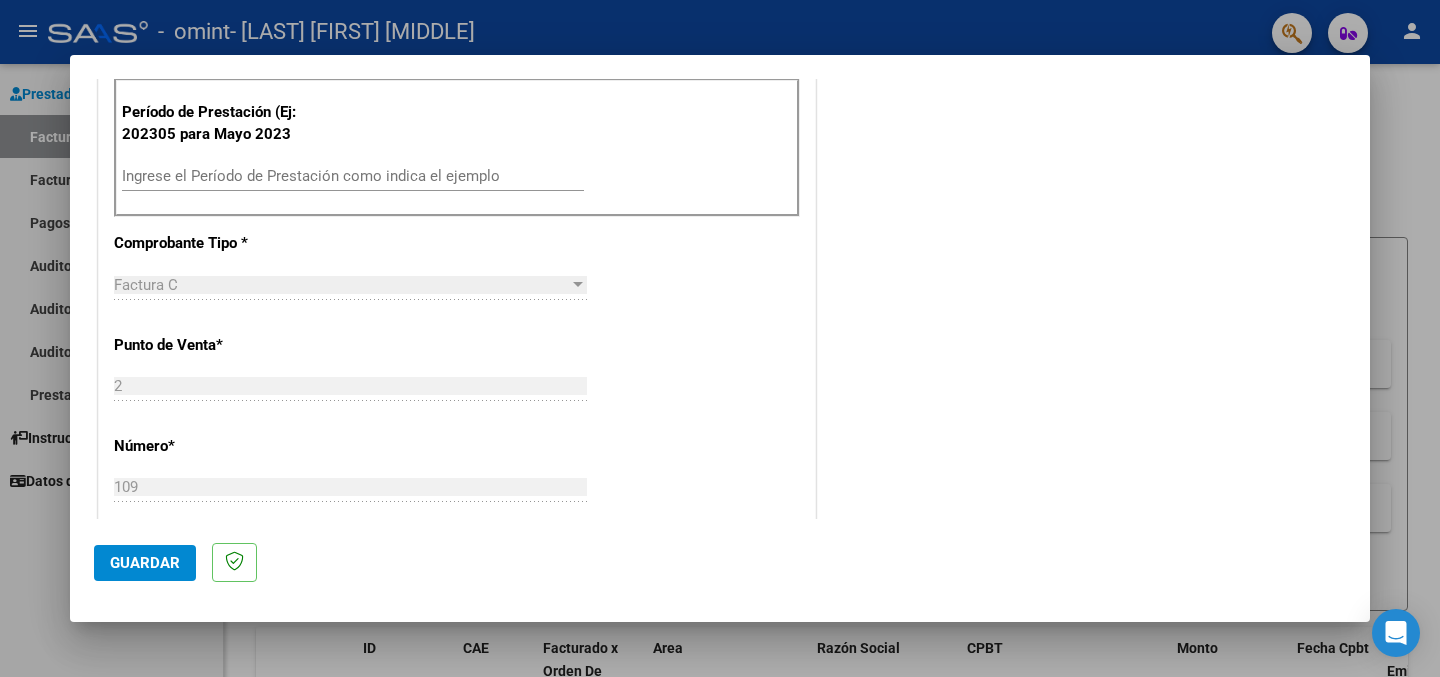 scroll, scrollTop: 564, scrollLeft: 0, axis: vertical 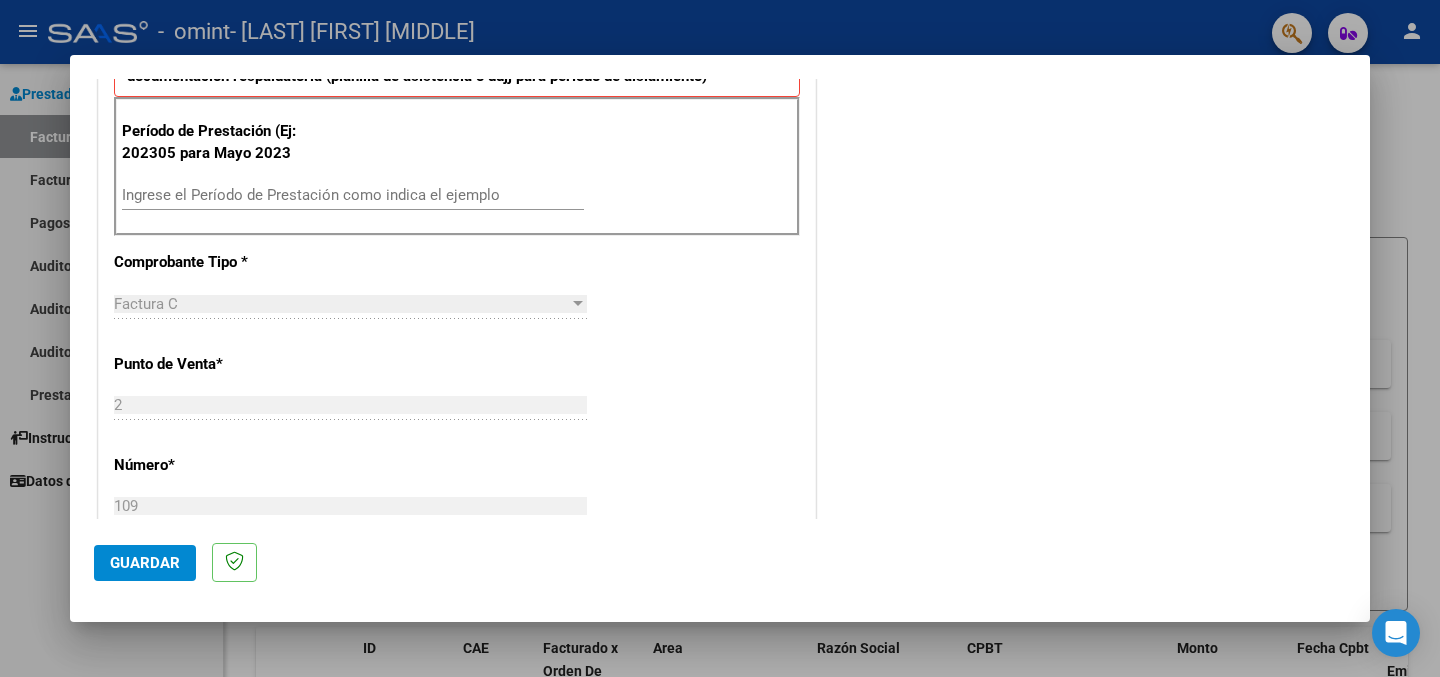 click on "Ingrese el Período de Prestación como indica el ejemplo" at bounding box center (353, 195) 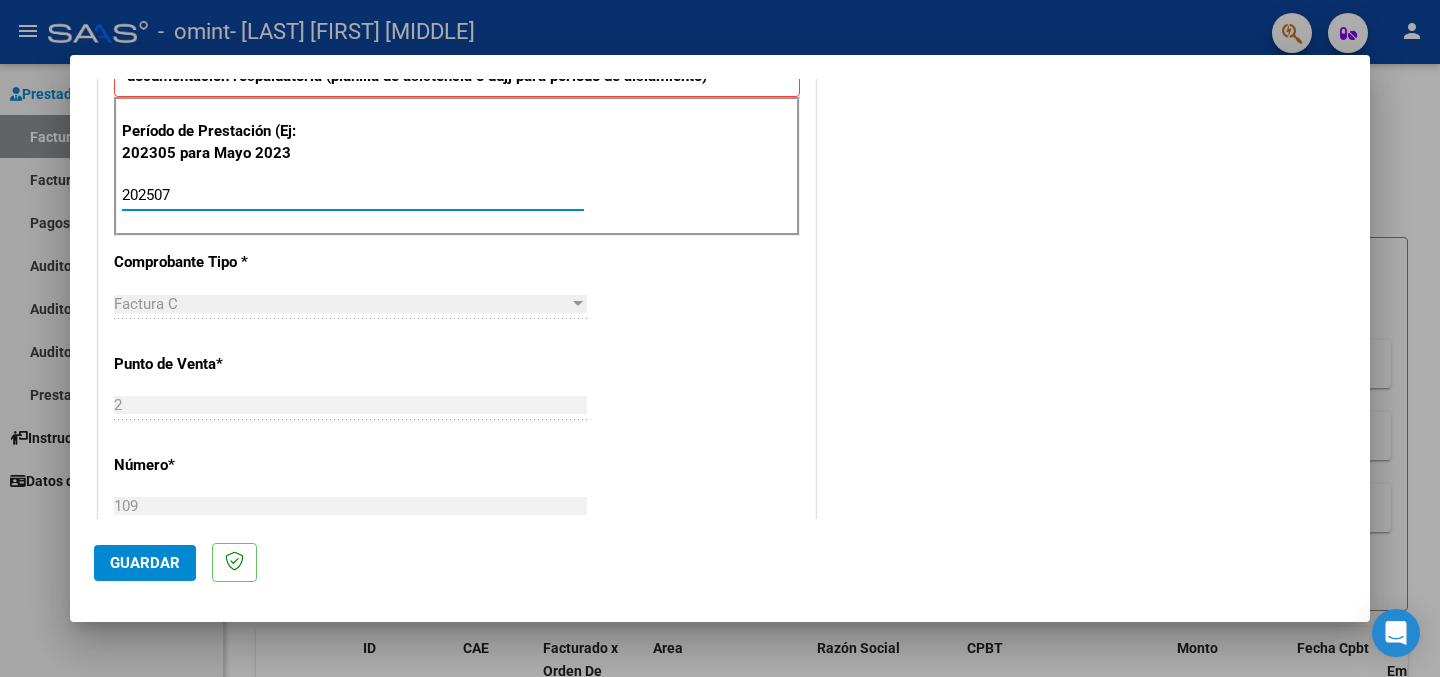 type on "202507" 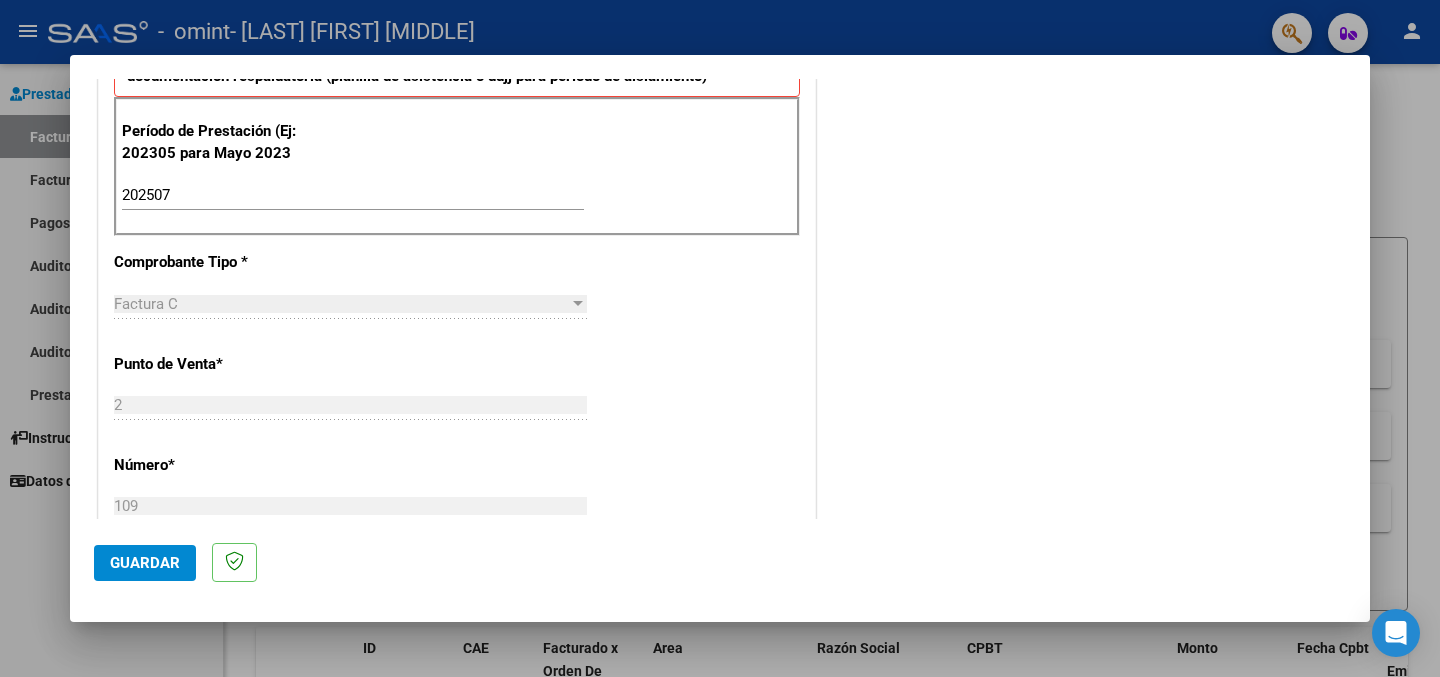 click on "CUIT  *   [CUIT] Ingresar CUIT  ANALISIS PRESTADOR  Area destinado * Integración Seleccionar Area Luego de guardar debe preaprobar la factura asociandola a un legajo de integración y subir la documentación respaldatoria (planilla de asistencia o ddjj para período de aislamiento)  Período de Prestación (Ej: 202305 para Mayo 2023    202507 Ingrese el Período de Prestación como indica el ejemplo   Comprobante Tipo * Factura C Seleccionar Tipo Punto de Venta  *   2 Ingresar el Nro.  Número  *   109 Ingresar el Nro.  Monto  *   $ 98.964,88 Ingresar el monto  Fecha del Cpbt.  *   2025-08-02 Ingresar la fecha  CAE / CAEA (no ingrese CAI)    75315707594084 Ingresar el CAE o CAEA (no ingrese CAI)  Fecha de Vencimiento    Ingresar la fecha  Ref. Externa    Ingresar la ref.  N° Liquidación    Ingresar el N° Liquidación" at bounding box center [457, 499] 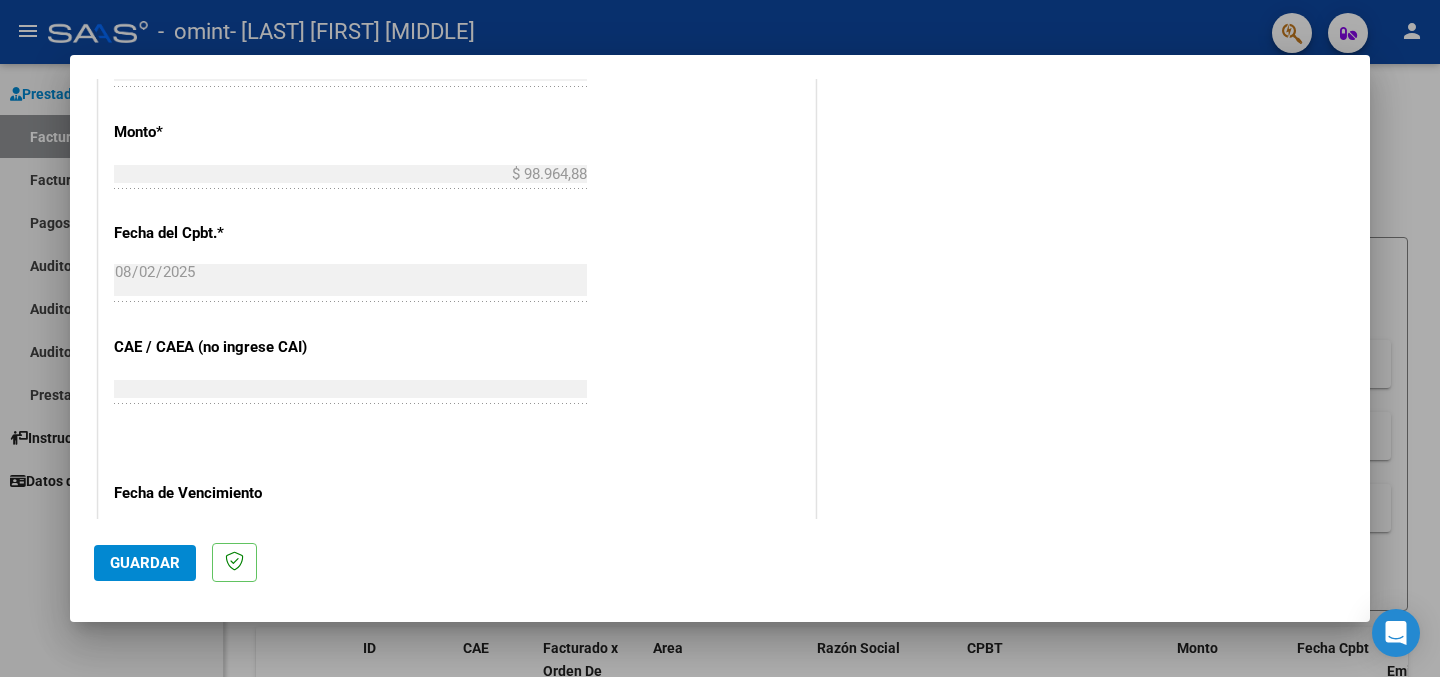scroll, scrollTop: 364, scrollLeft: 0, axis: vertical 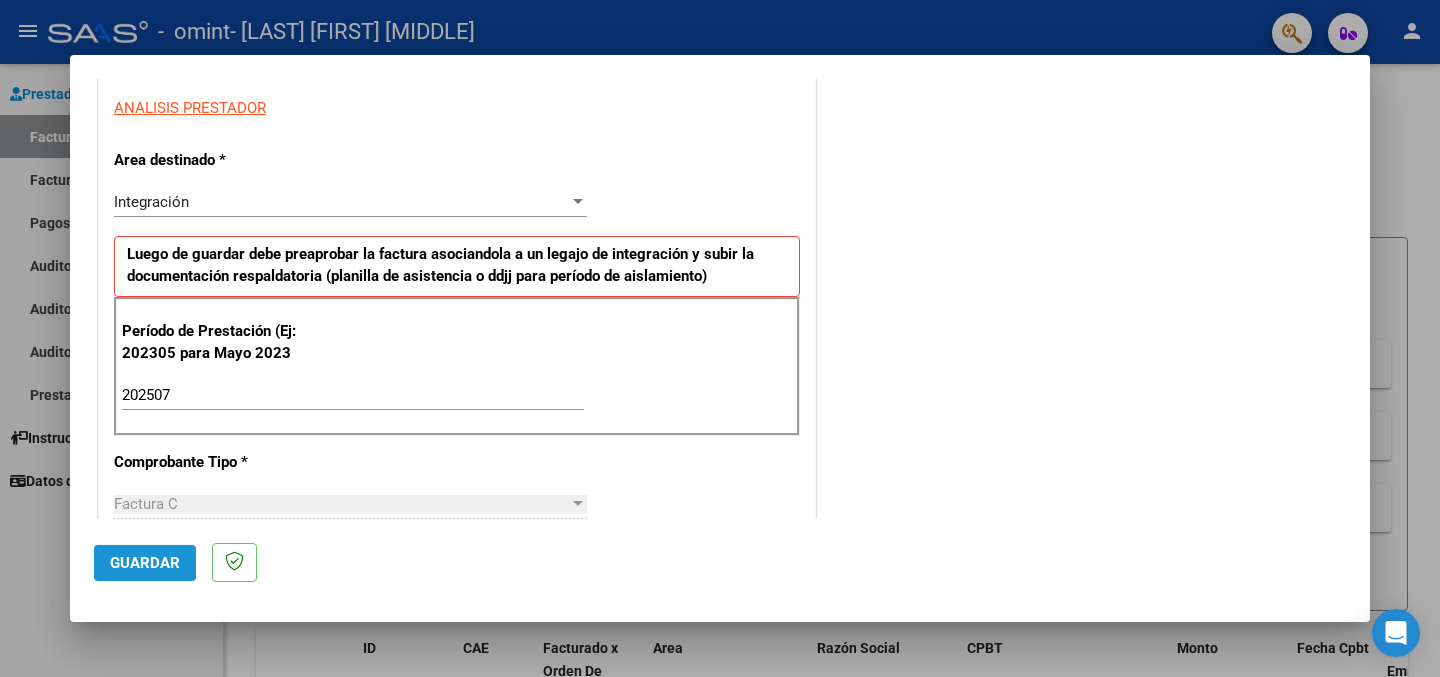 click on "Guardar" 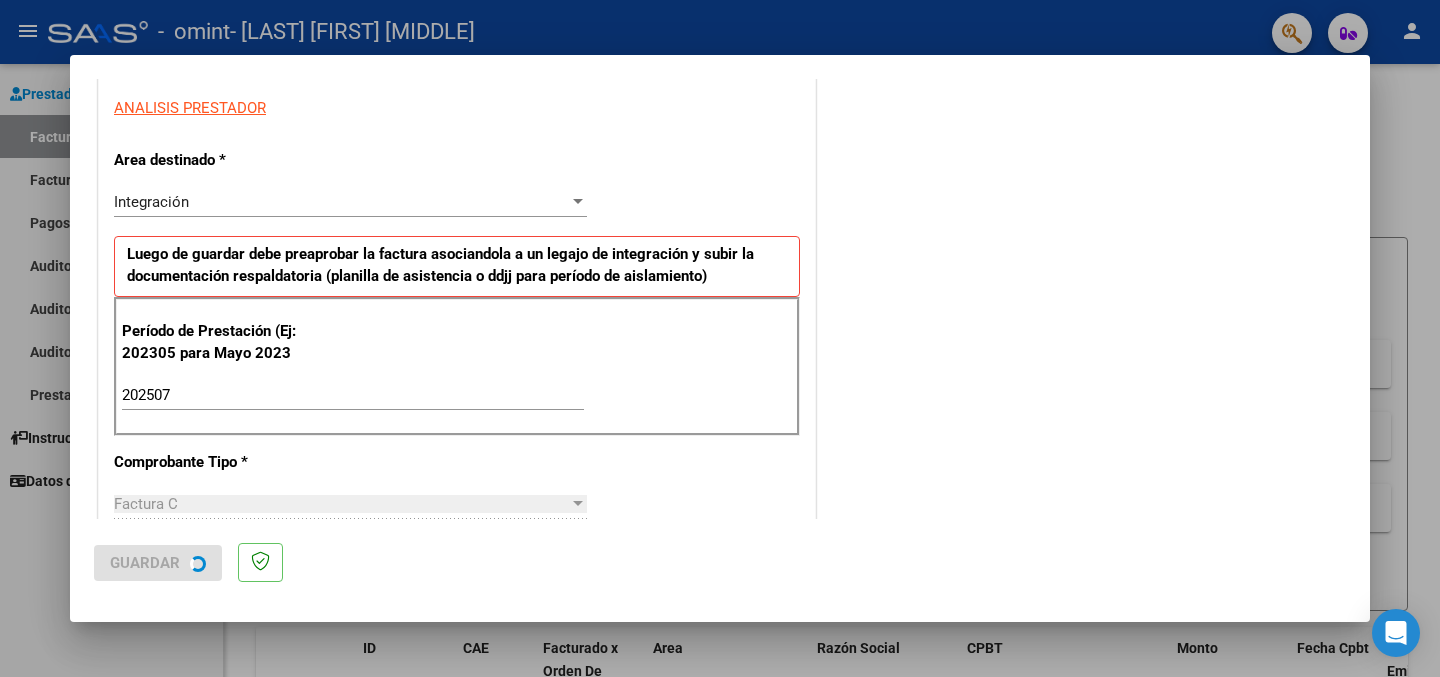 scroll, scrollTop: 0, scrollLeft: 0, axis: both 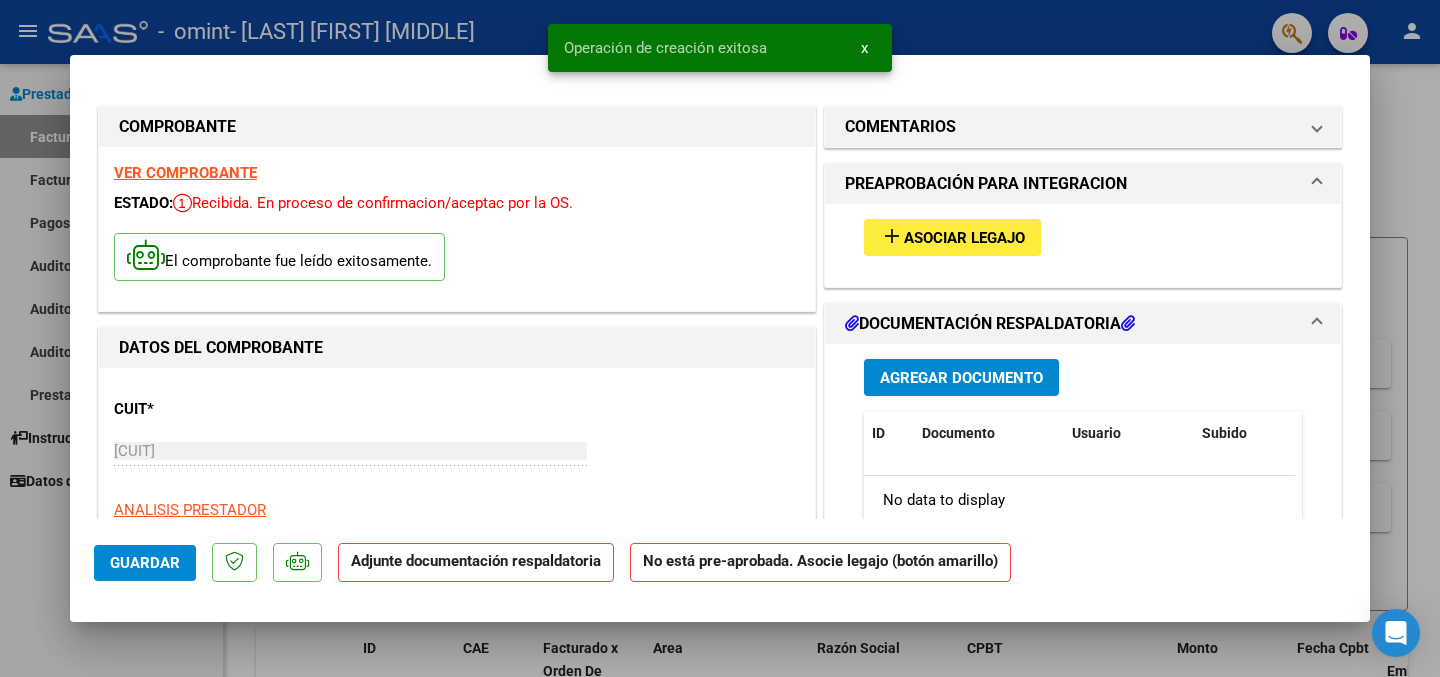 click on "Asociar Legajo" at bounding box center [964, 238] 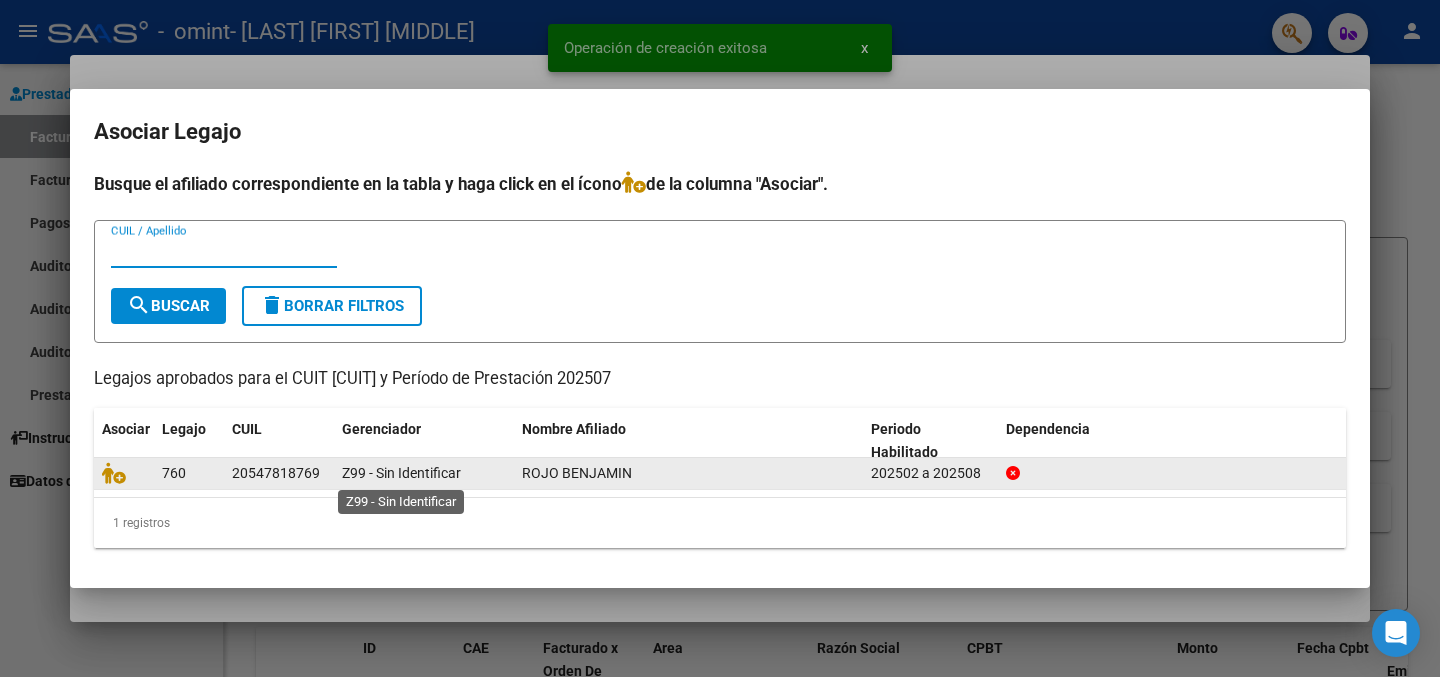 click on "Z99 - Sin Identificar" 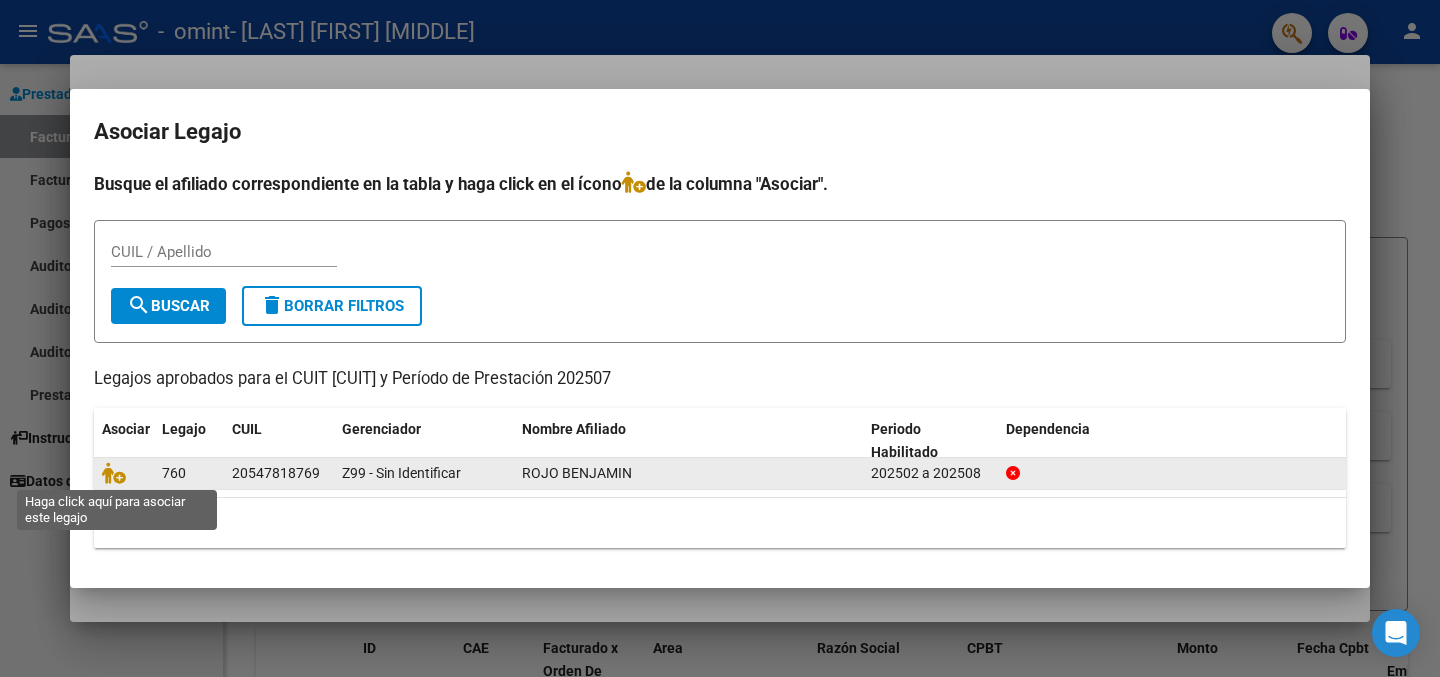 click 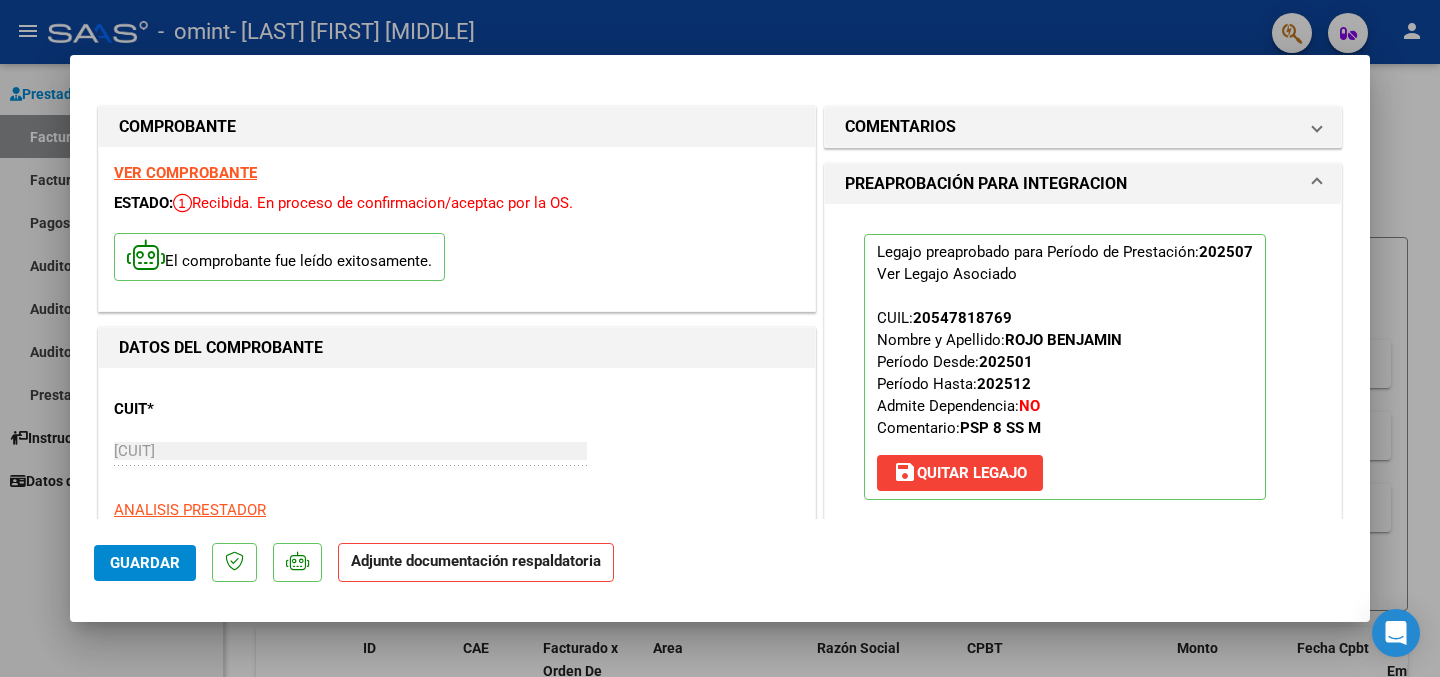 click on "Legajo preaprobado para Período de Prestación:  202507 Ver Legajo Asociado  CUIL:  [CUIL]  Nombre y Apellido:  [LAST] [FIRST]  Período Desde:  202501  Período Hasta:  202512  Admite Dependencia:   NO  Comentario:  PSP 8 SS M  save  Quitar Legajo" at bounding box center (1083, 367) 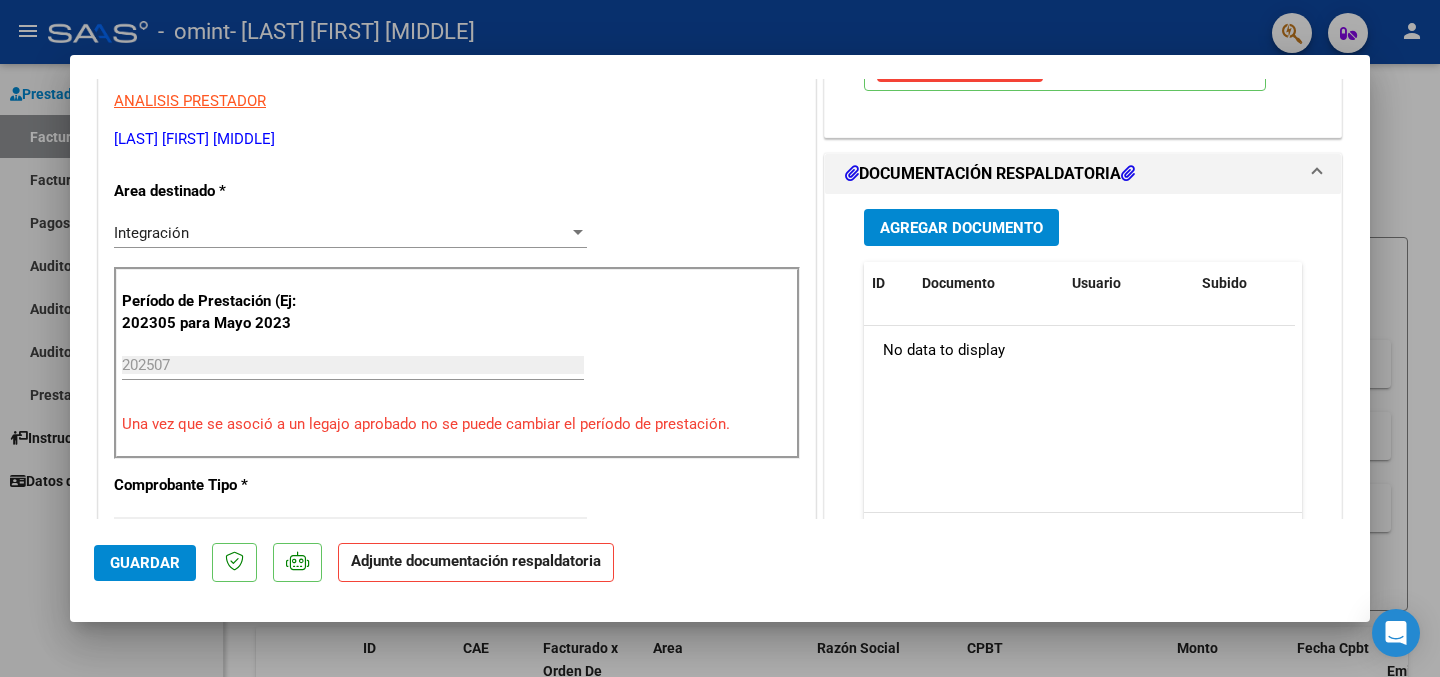 scroll, scrollTop: 407, scrollLeft: 0, axis: vertical 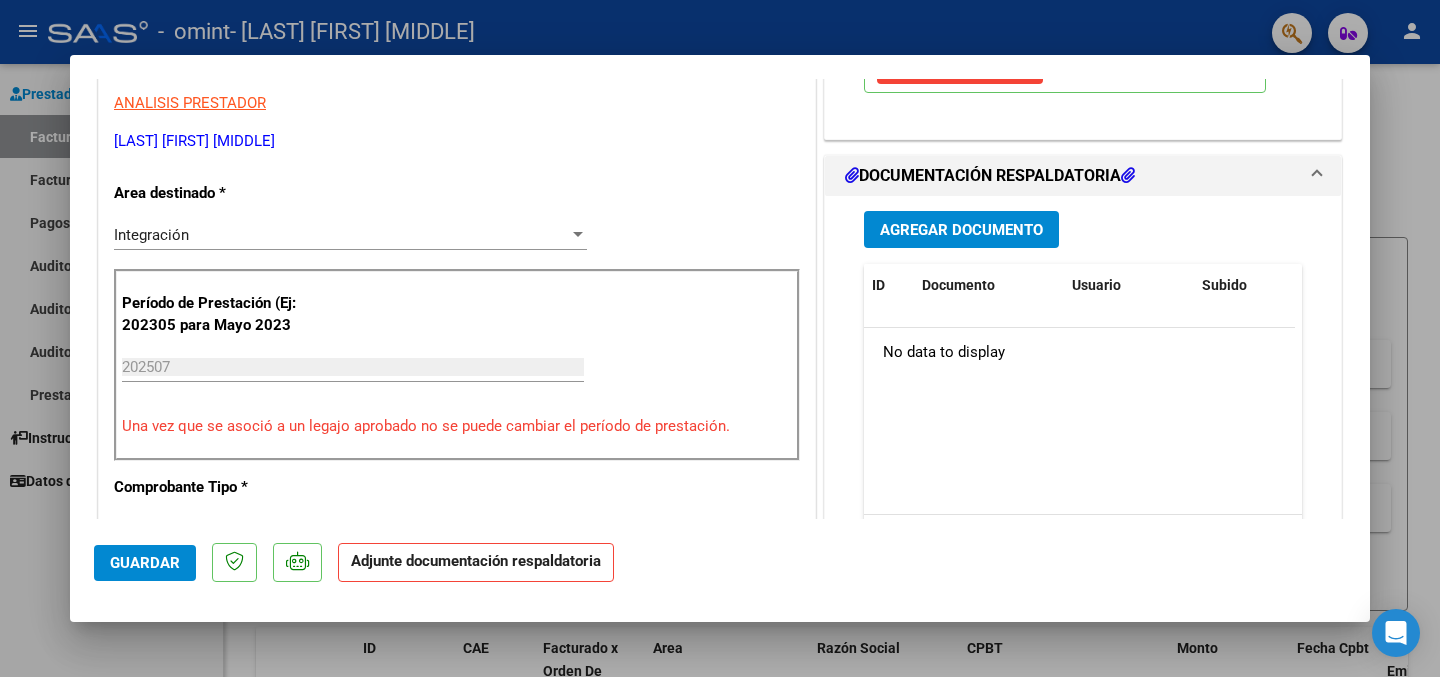 click on "Adjunte documentación respaldatoria" 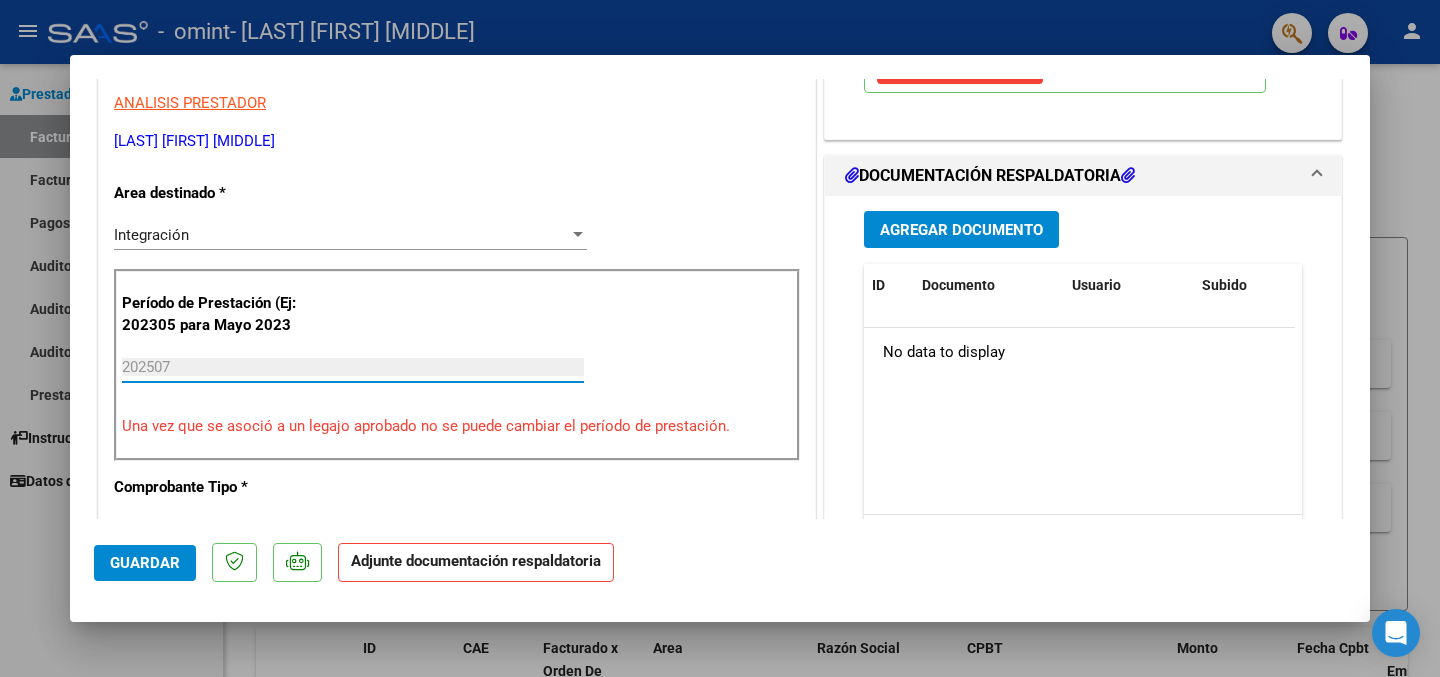 click on "202507" at bounding box center [353, 367] 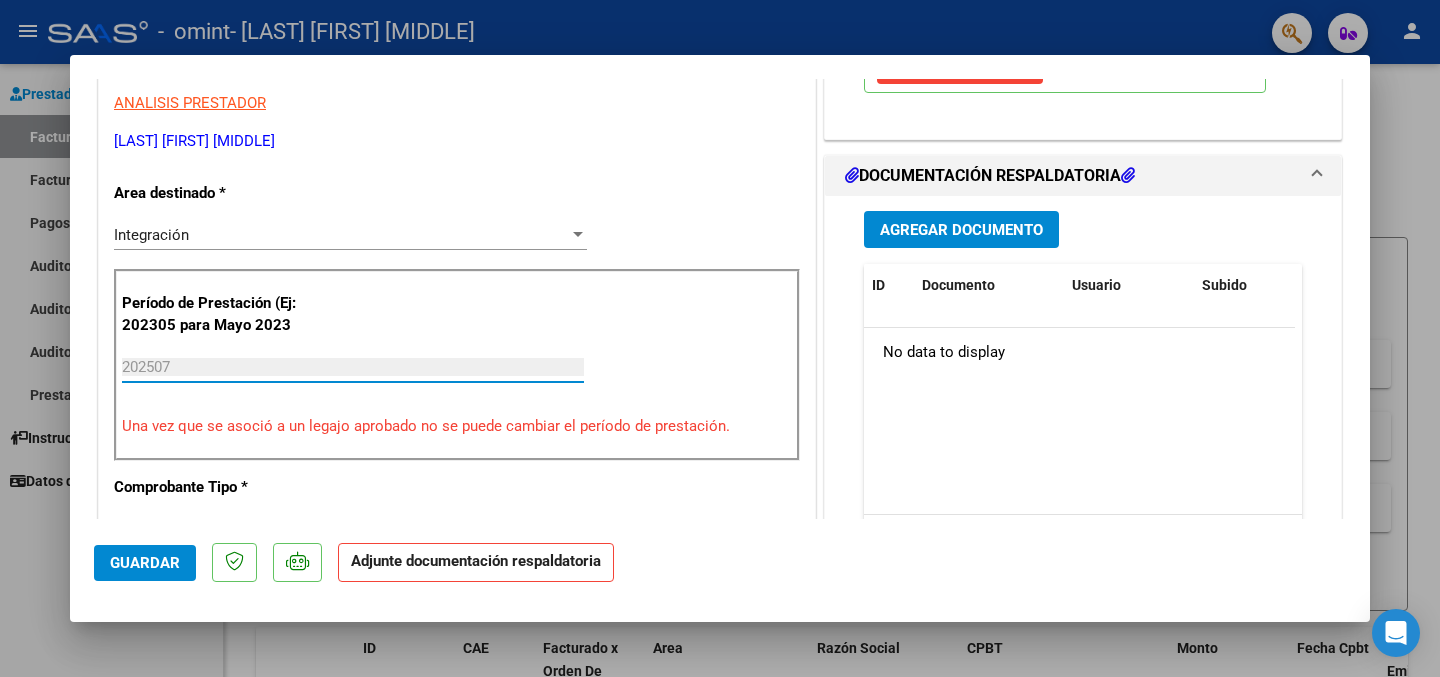 click on "Adjunte documentación respaldatoria" 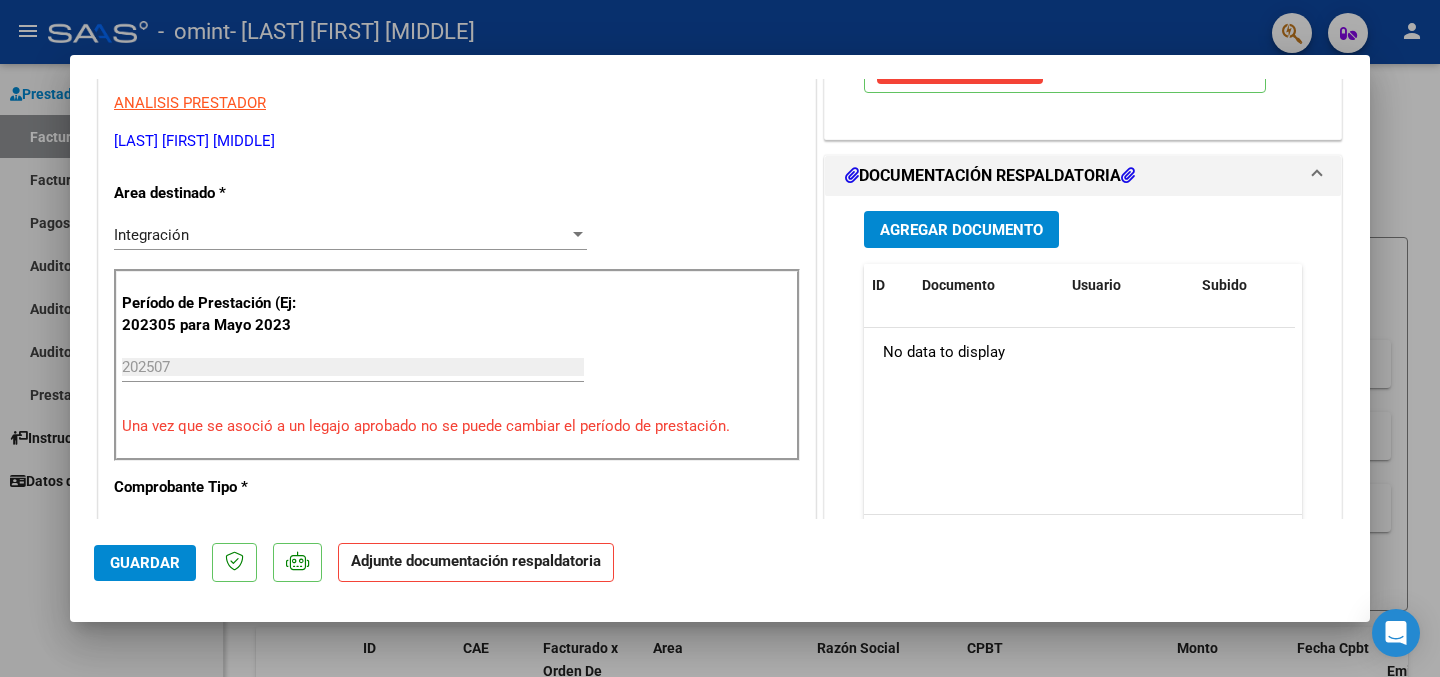 click on "Adjunte documentación respaldatoria" 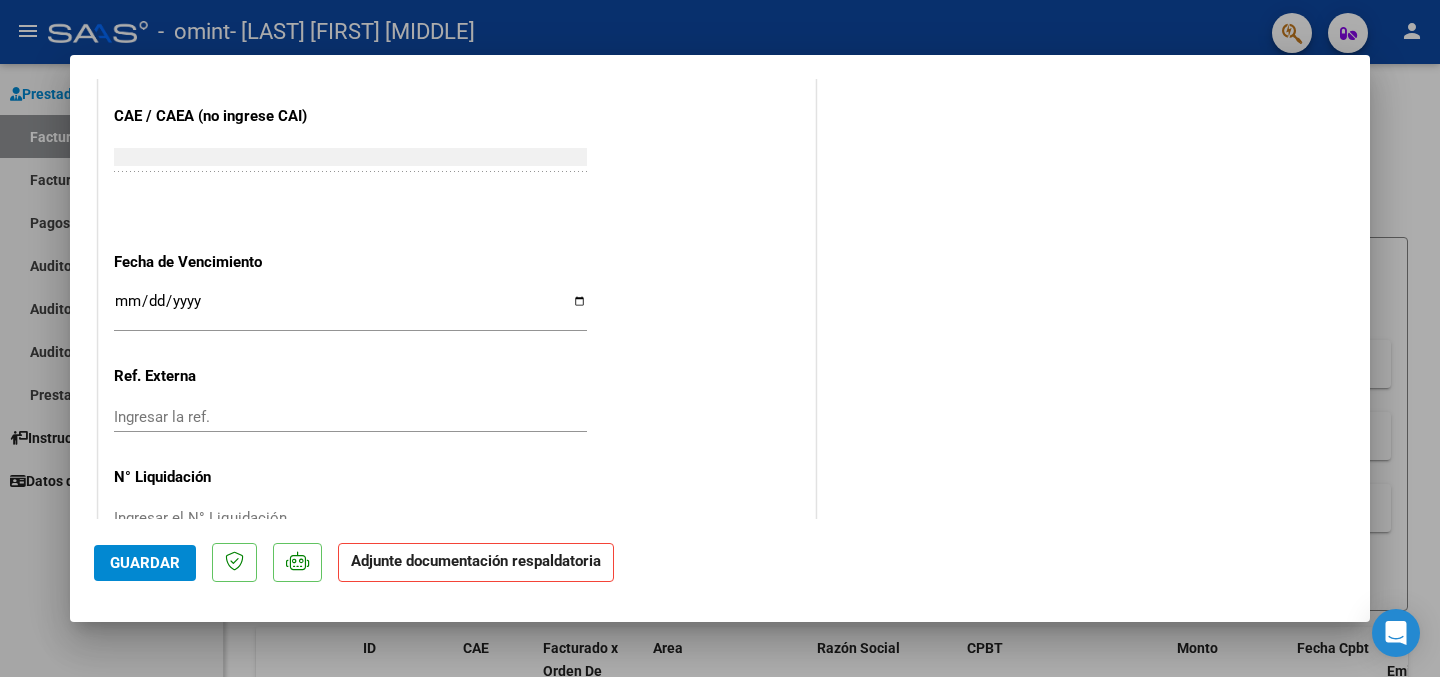 scroll, scrollTop: 1346, scrollLeft: 0, axis: vertical 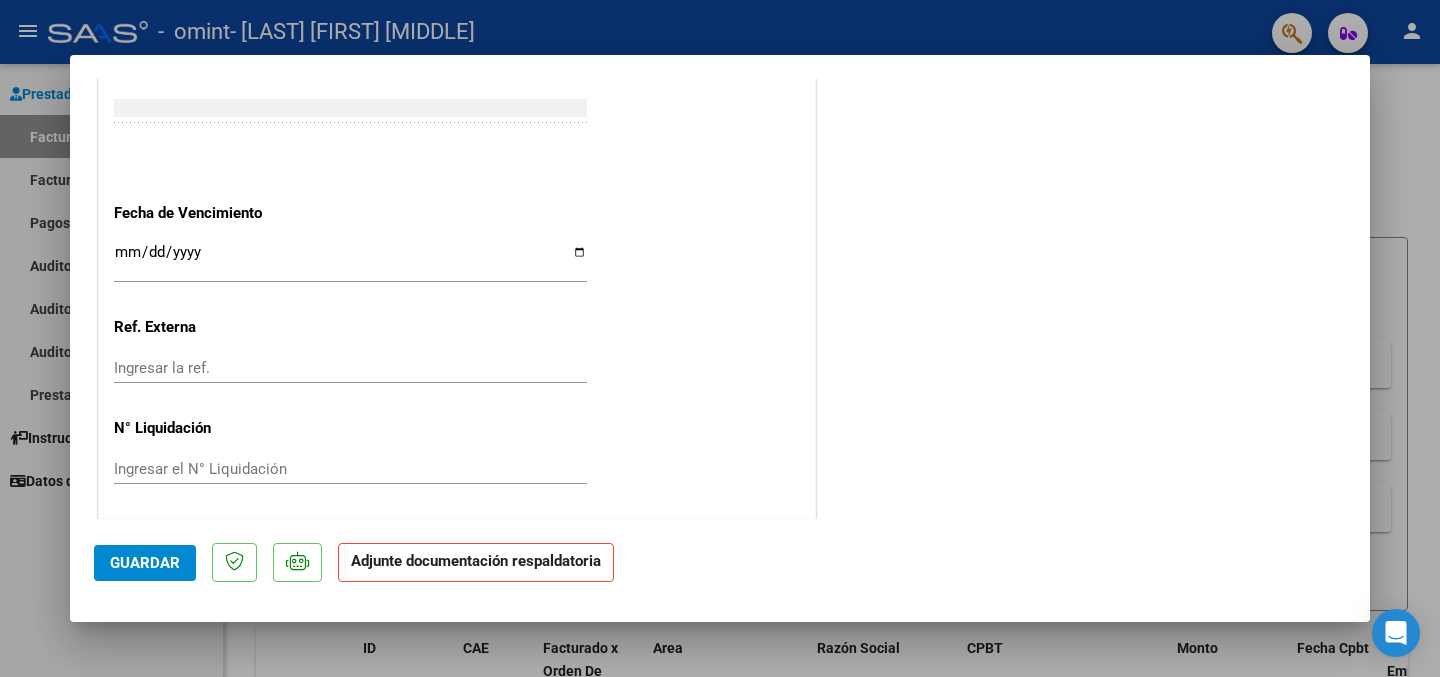 click on "Adjunte documentación respaldatoria" 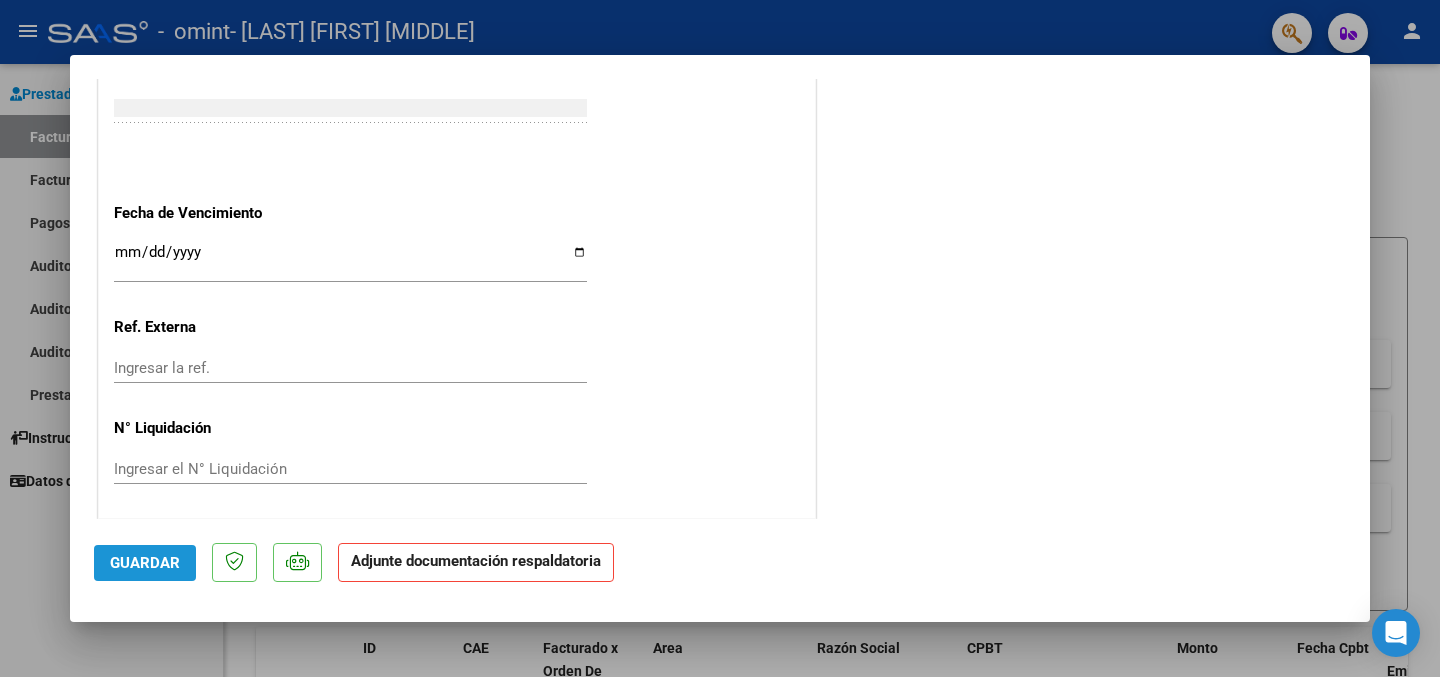 click on "Guardar" 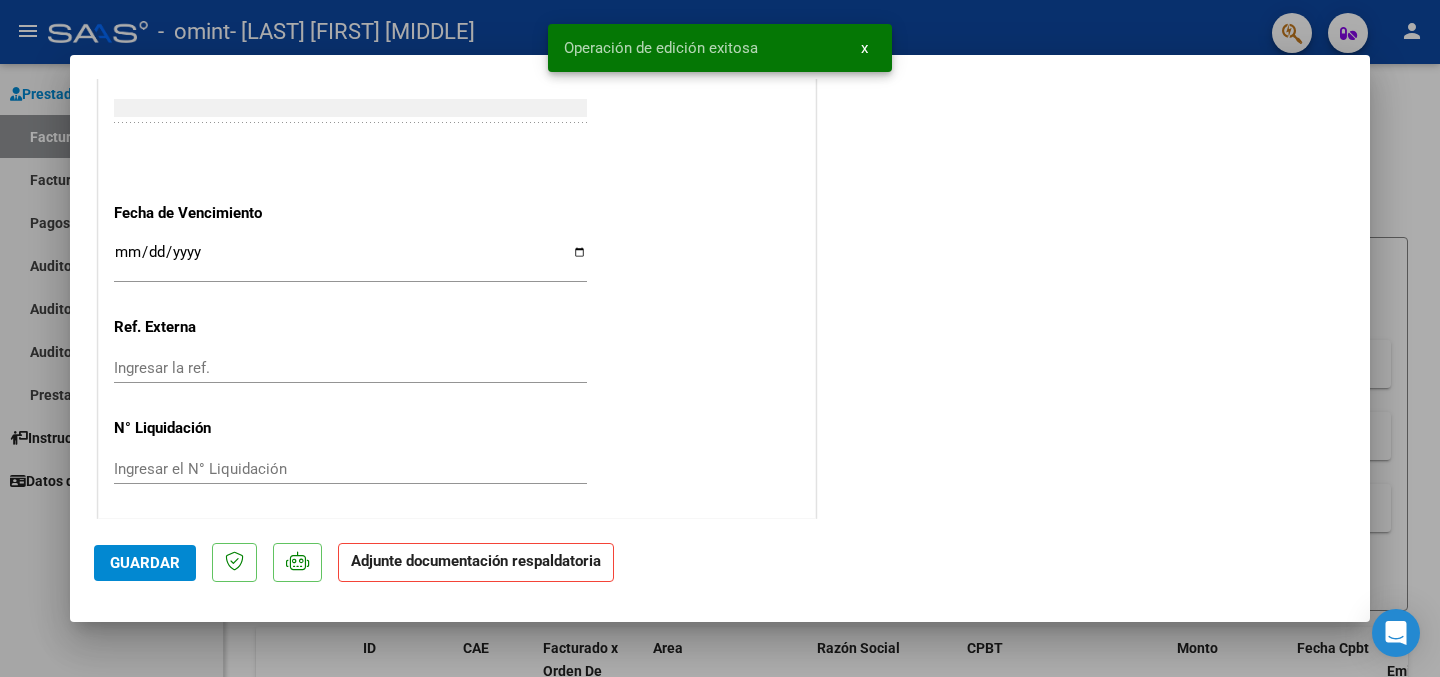 click on "Adjunte documentación respaldatoria" 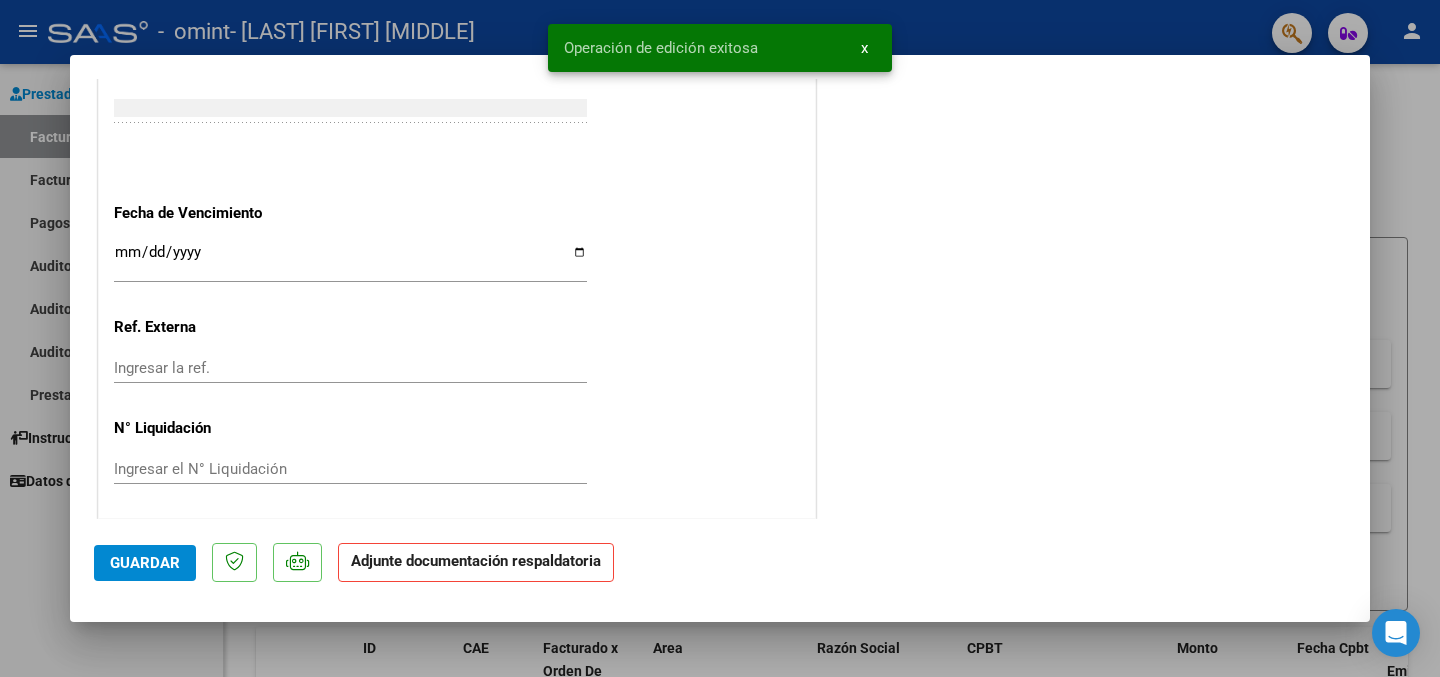 click at bounding box center [720, 338] 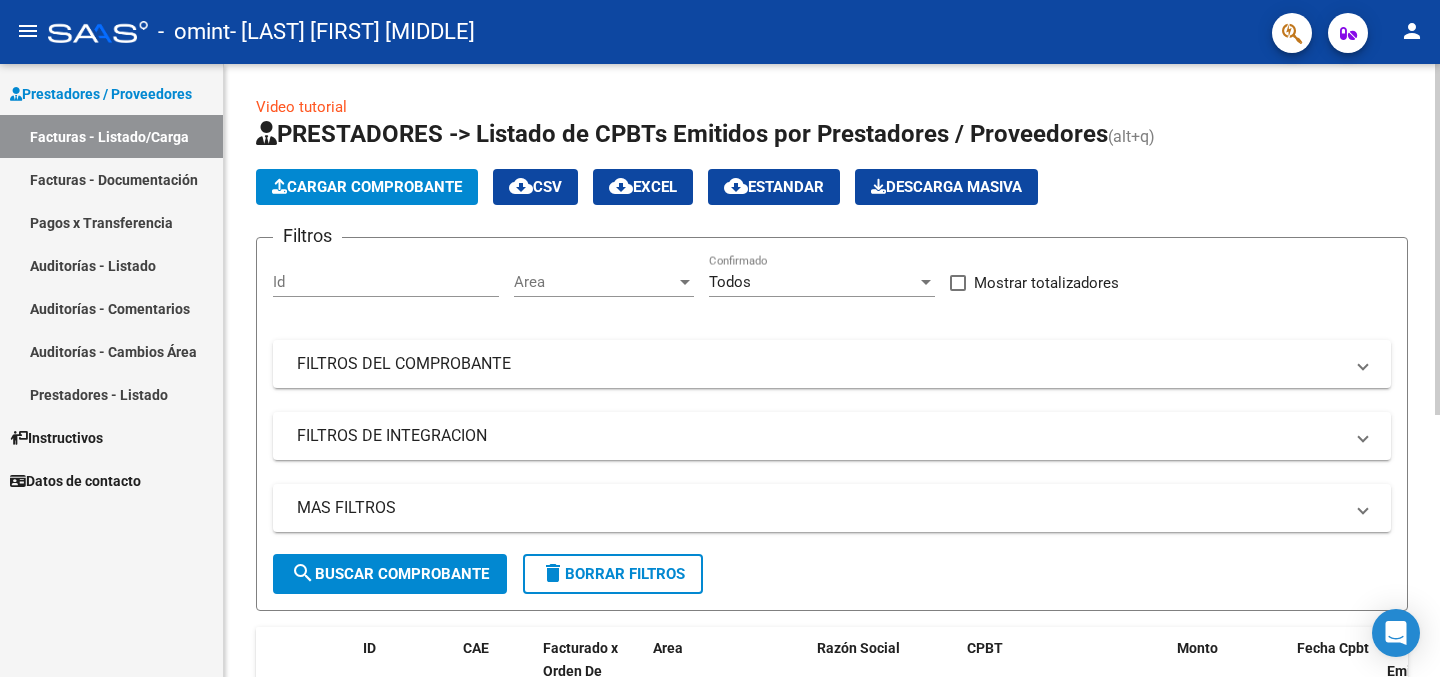 click on "Filtros Id Area Area Todos Confirmado   Mostrar totalizadores   FILTROS DEL COMPROBANTE  Comprobante Tipo Comprobante Tipo Start date – End date Fec. Comprobante Desde / Hasta Días Emisión Desde(cant. días) Días Emisión Hasta(cant. días) CUIT / Razón Social Pto. Venta Nro. Comprobante Código SSS CAE Válido CAE Válido Todos Cargado Módulo Hosp. Todos Tiene facturacion Apócrifa Hospital Refes  FILTROS DE INTEGRACION  Período De Prestación Campos del Archivo de Rendición Devuelto x SSS (dr_envio) Todos Rendido x SSS (dr_envio) Tipo de Registro Tipo de Registro Período Presentación Período Presentación Campos del Legajo Asociado (preaprobación) Afiliado Legajo (cuil/nombre) Todos Solo facturas preaprobadas  MAS FILTROS  Todos Con Doc. Respaldatoria Todos Con Trazabilidad Todos Asociado a Expediente Sur Auditoría Auditoría Auditoría Id Start date – End date Auditoría Confirmada Desde / Hasta Start date – End date Fec. Rec. Desde / Hasta Start date – End date Start date – End date" 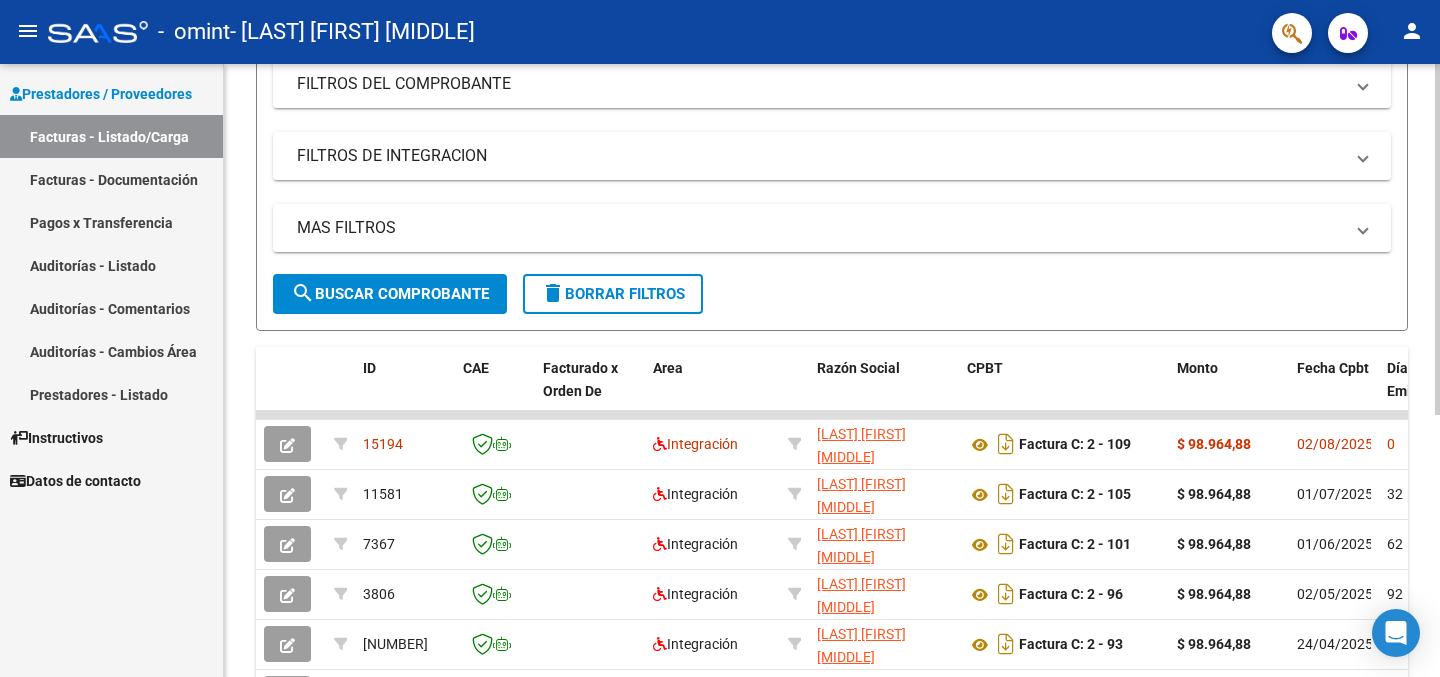 scroll, scrollTop: 320, scrollLeft: 0, axis: vertical 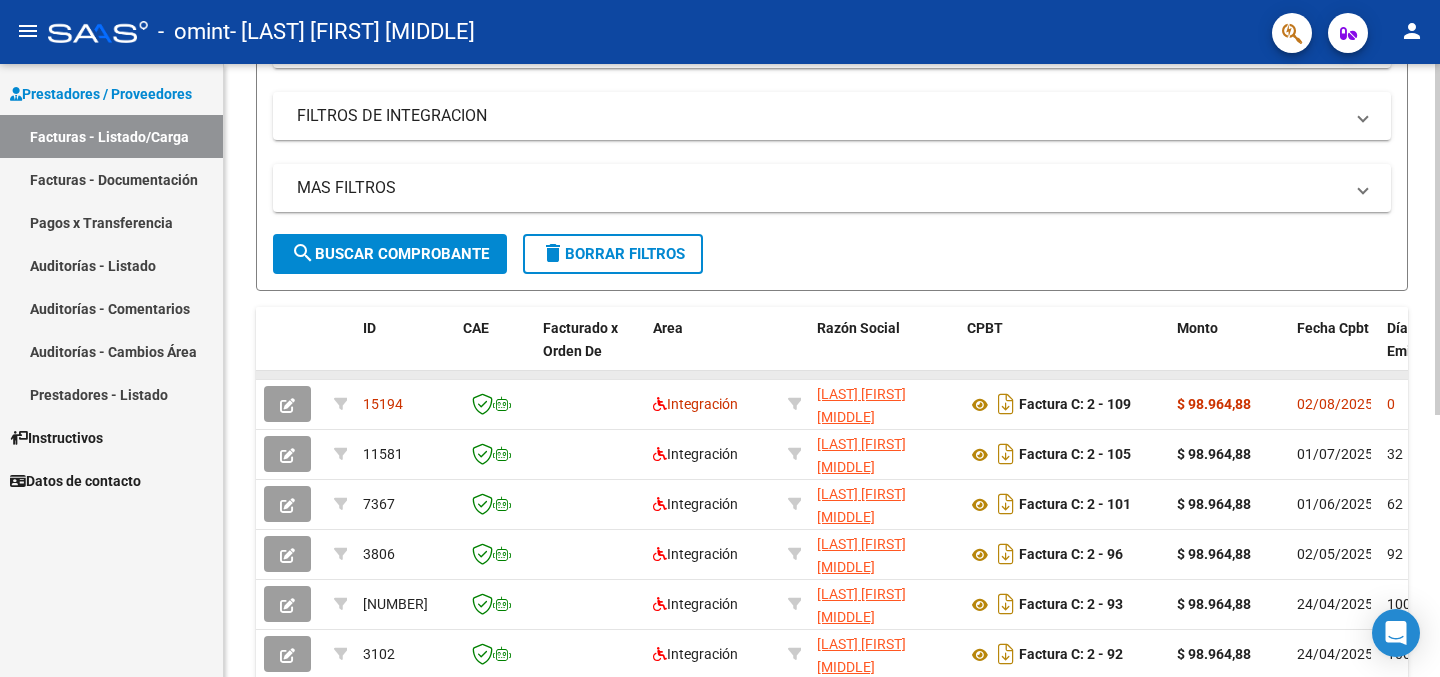 drag, startPoint x: 1162, startPoint y: 371, endPoint x: 1383, endPoint y: 371, distance: 221 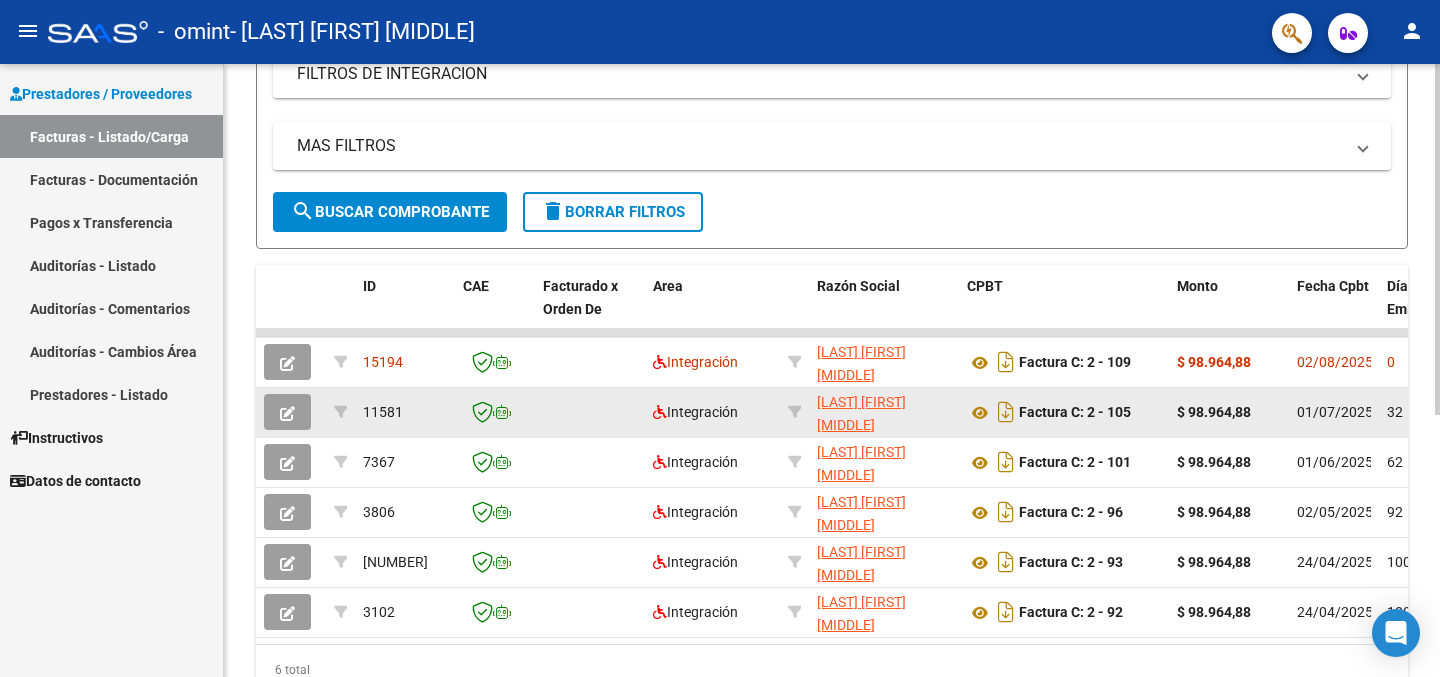 scroll, scrollTop: 459, scrollLeft: 0, axis: vertical 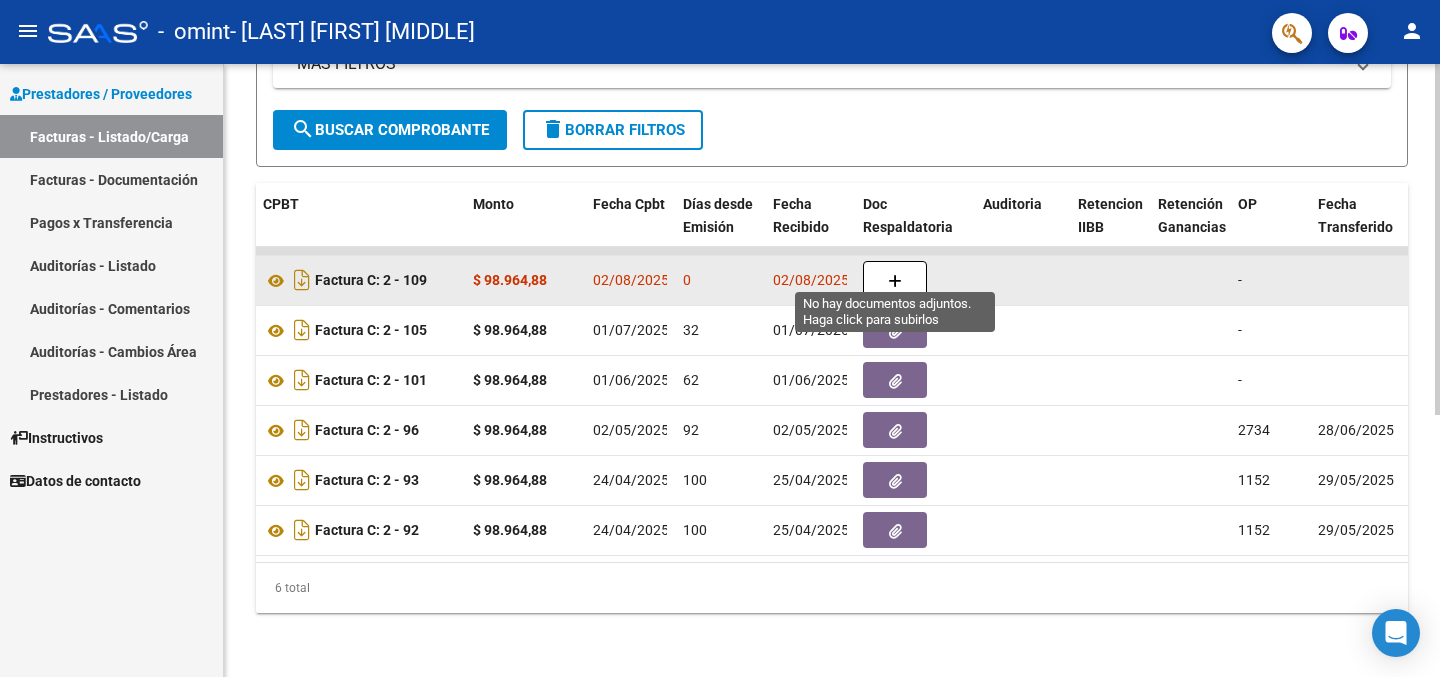 click 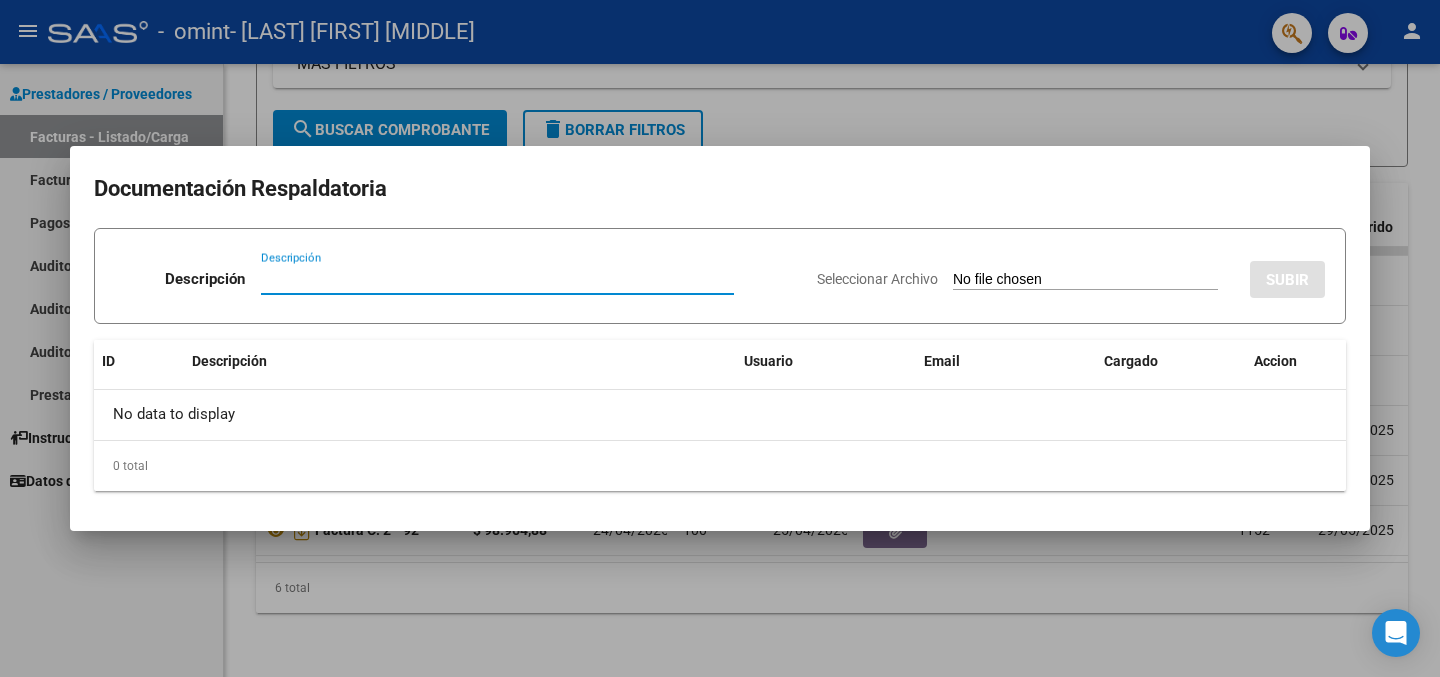 click on "Seleccionar Archivo" at bounding box center [1085, 280] 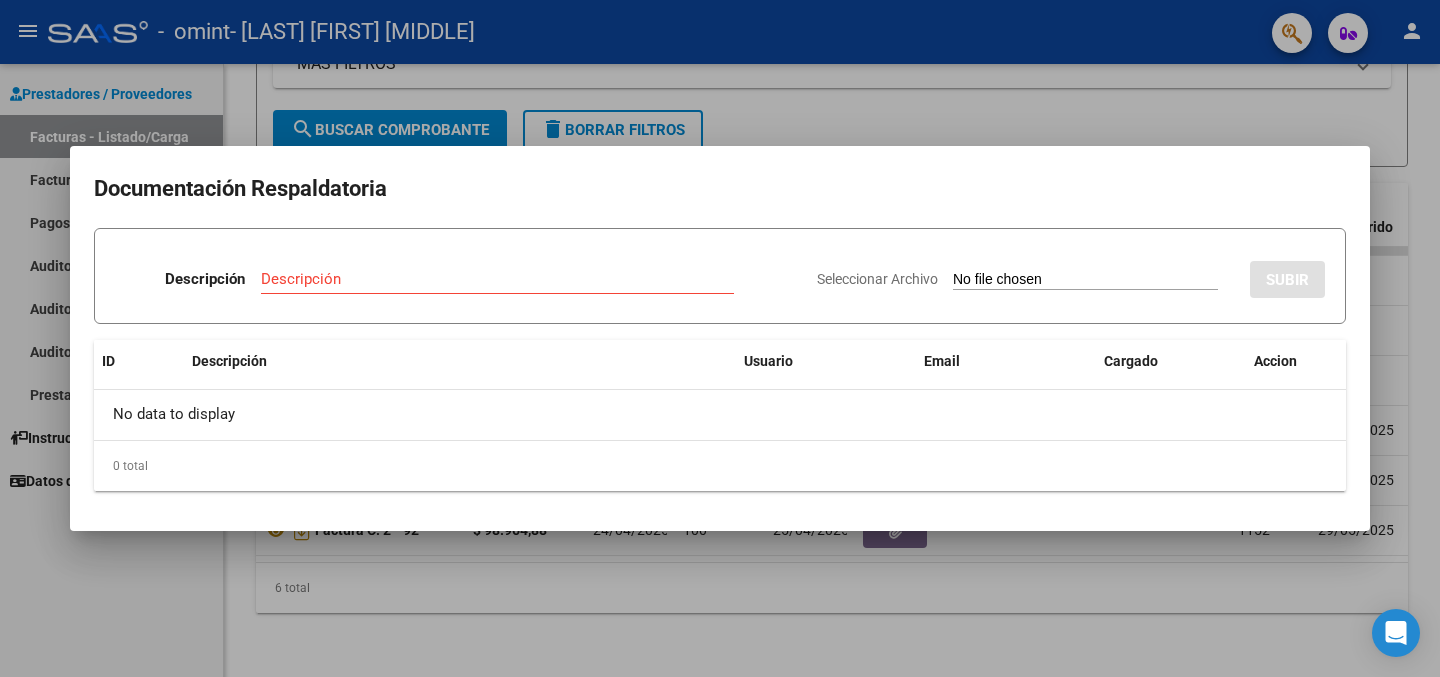 type on "C:\fakepath\Planilla asistencia [FIRST].pdf" 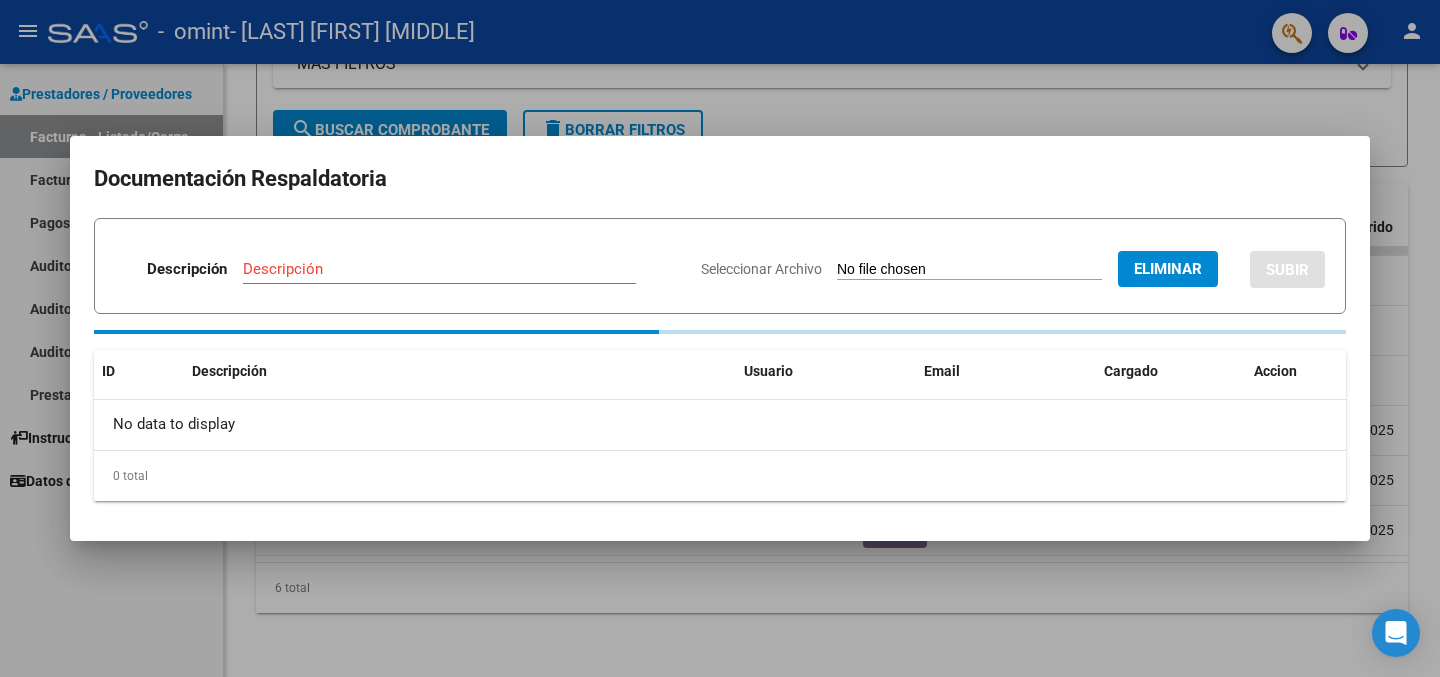 click on "Descripción" at bounding box center (439, 269) 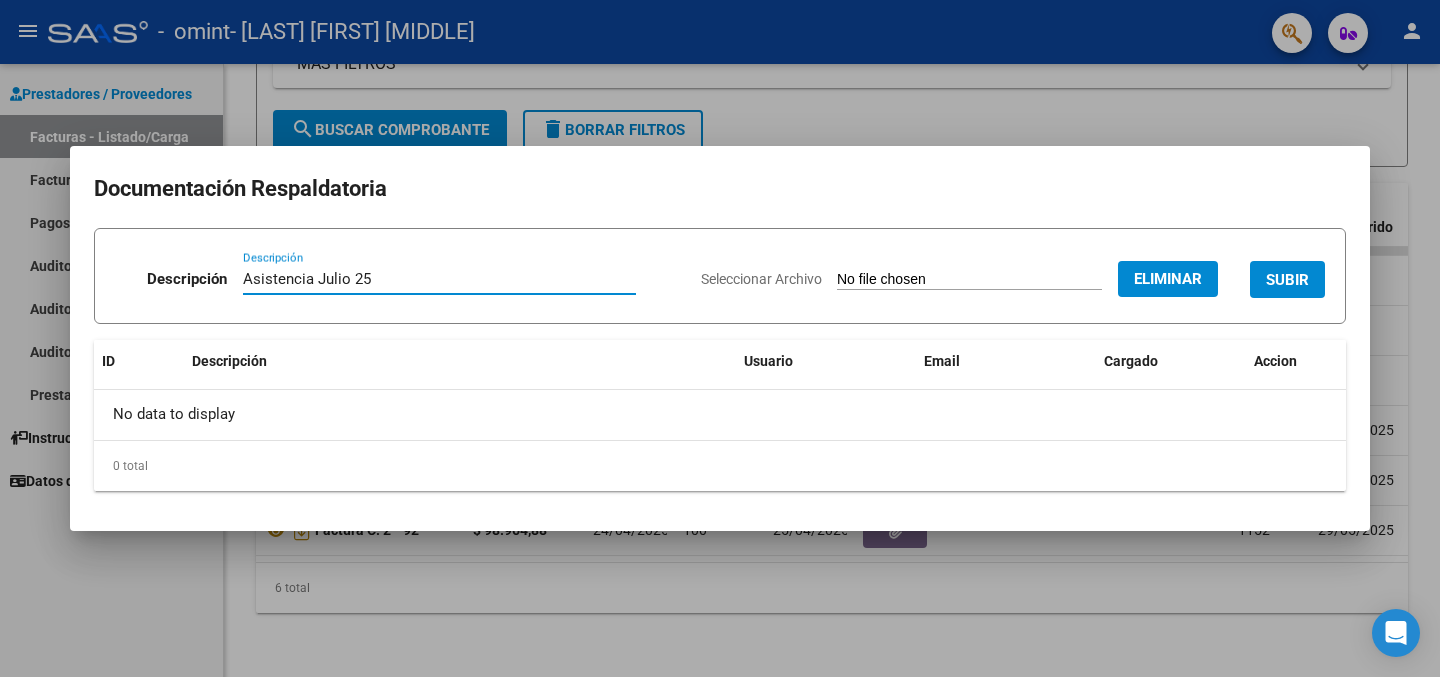 type on "Asistencia Julio 25" 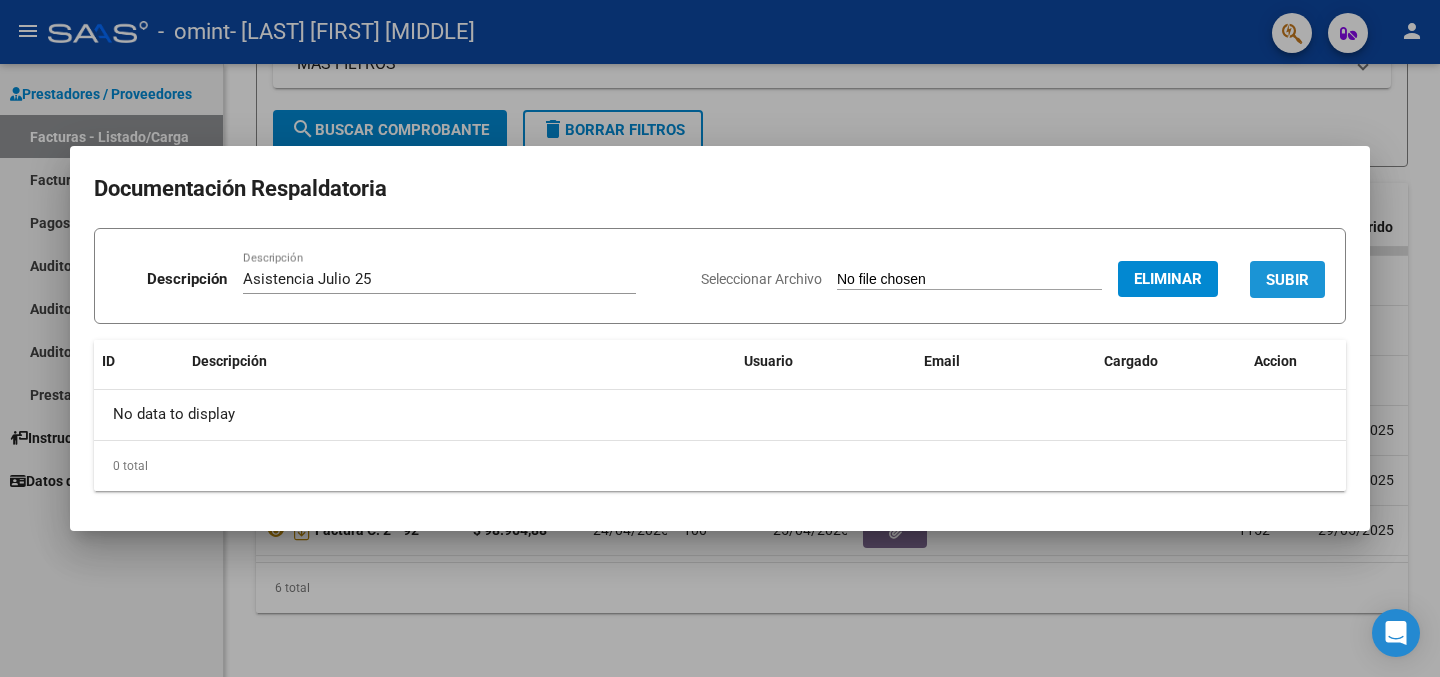 click on "SUBIR" at bounding box center [1287, 280] 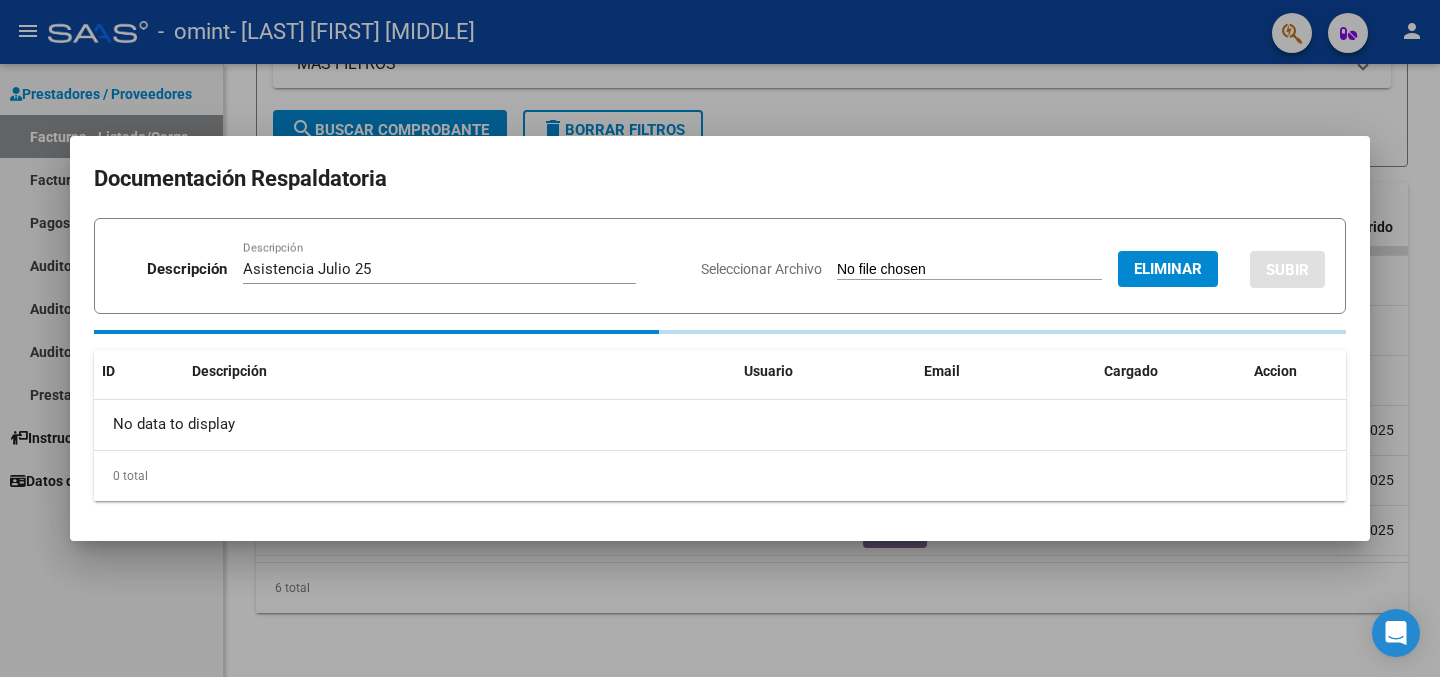 type 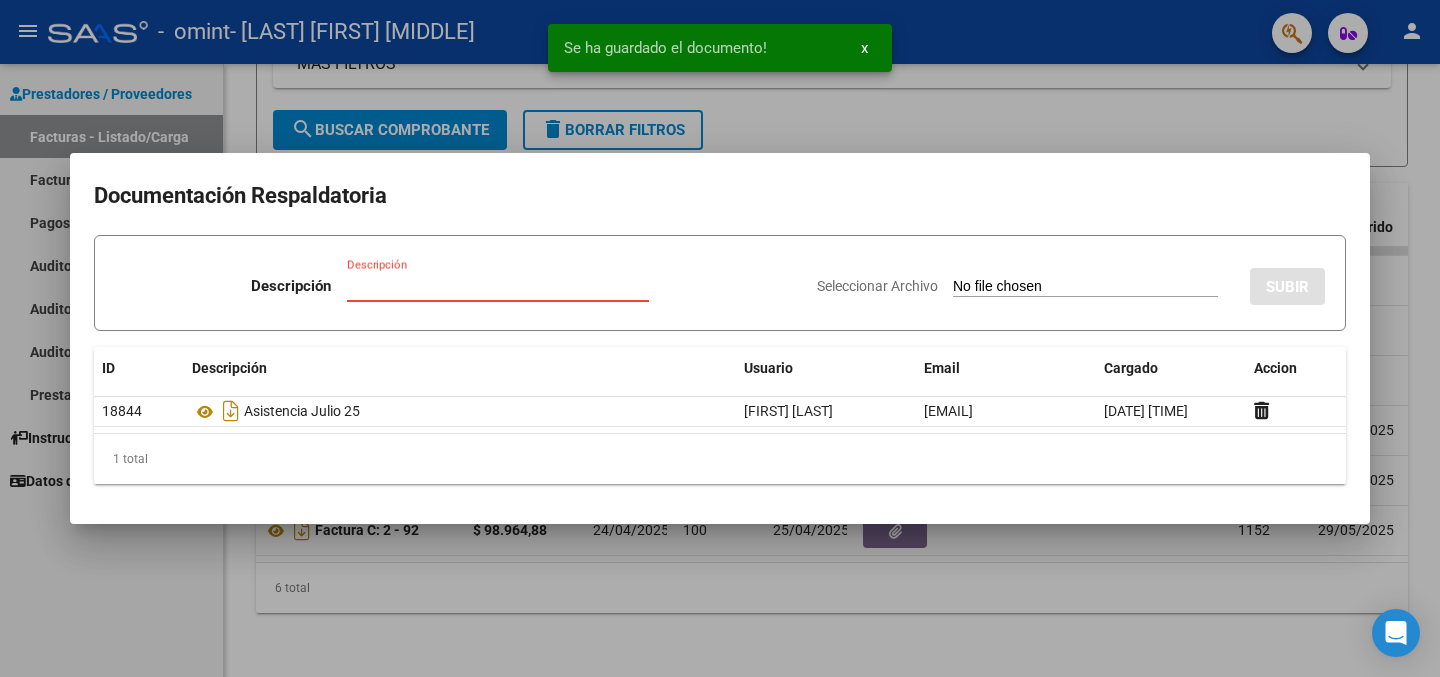click on "Descripción" at bounding box center (498, 286) 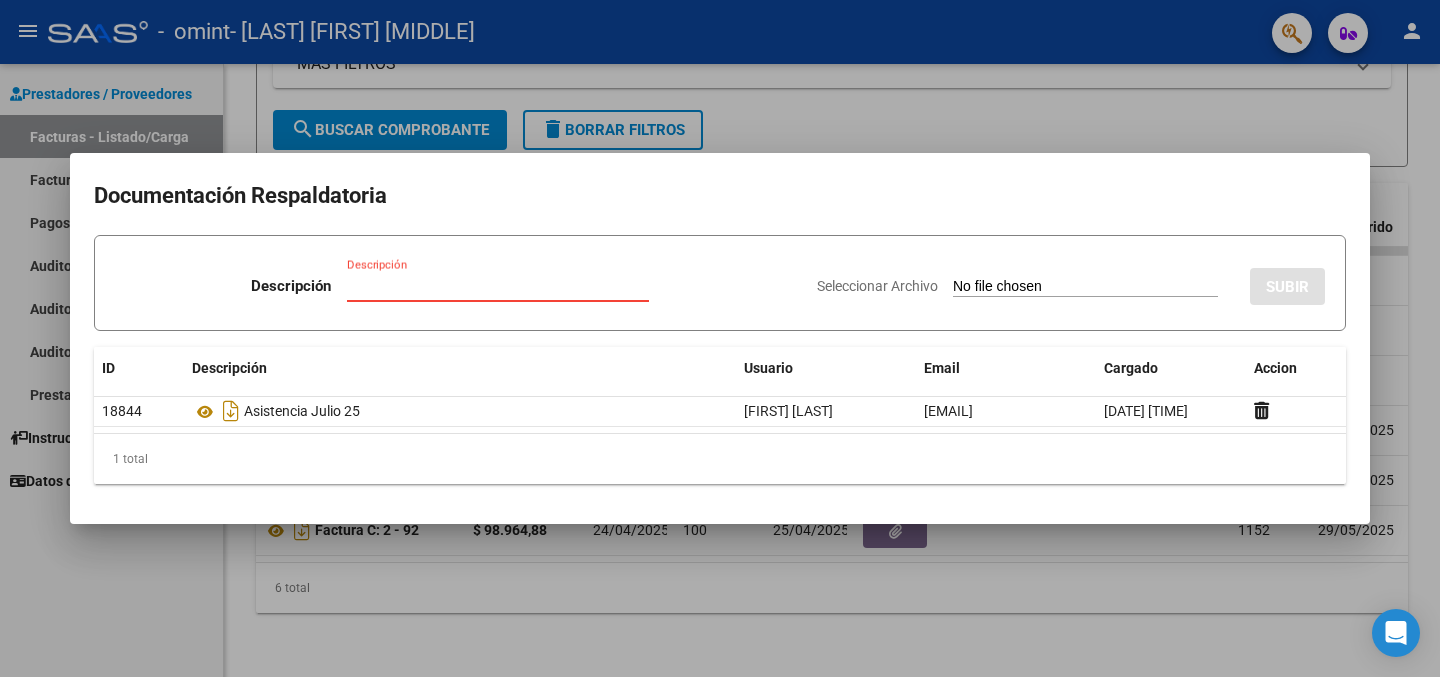 click at bounding box center (720, 338) 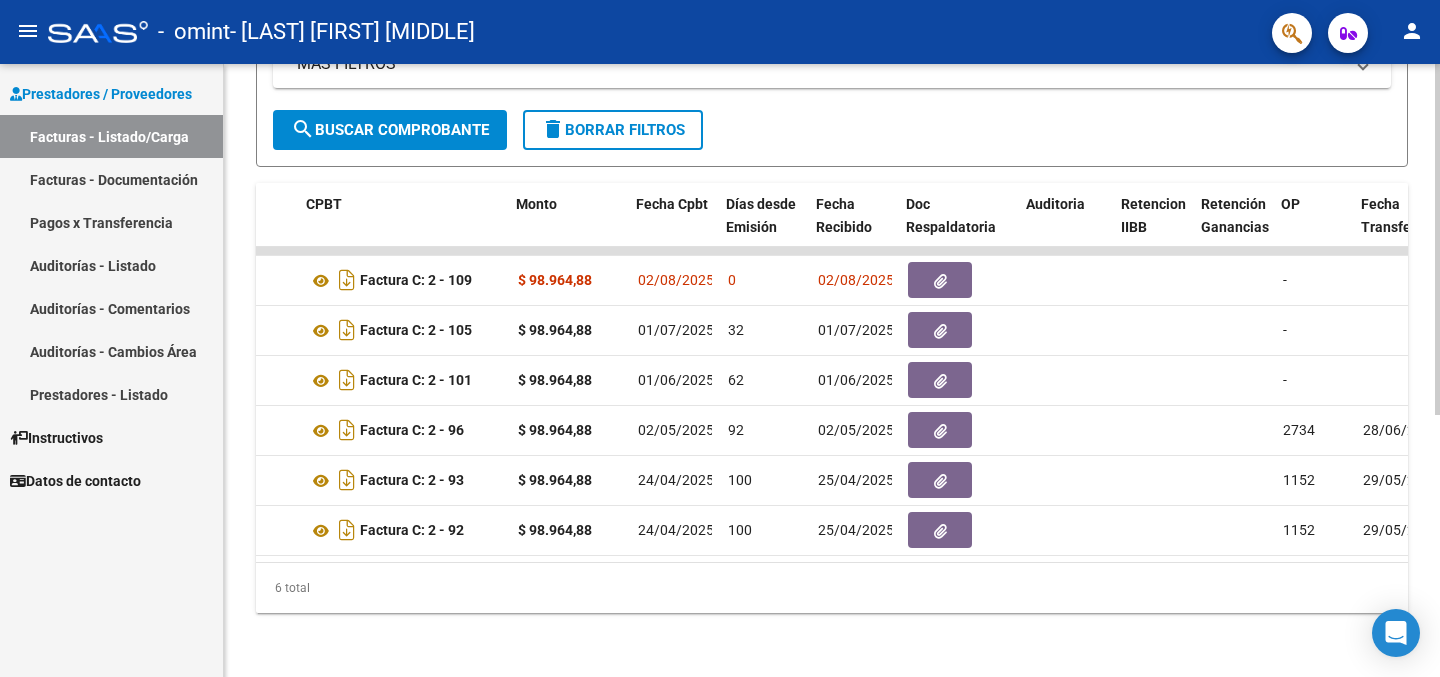scroll, scrollTop: 0, scrollLeft: 661, axis: horizontal 